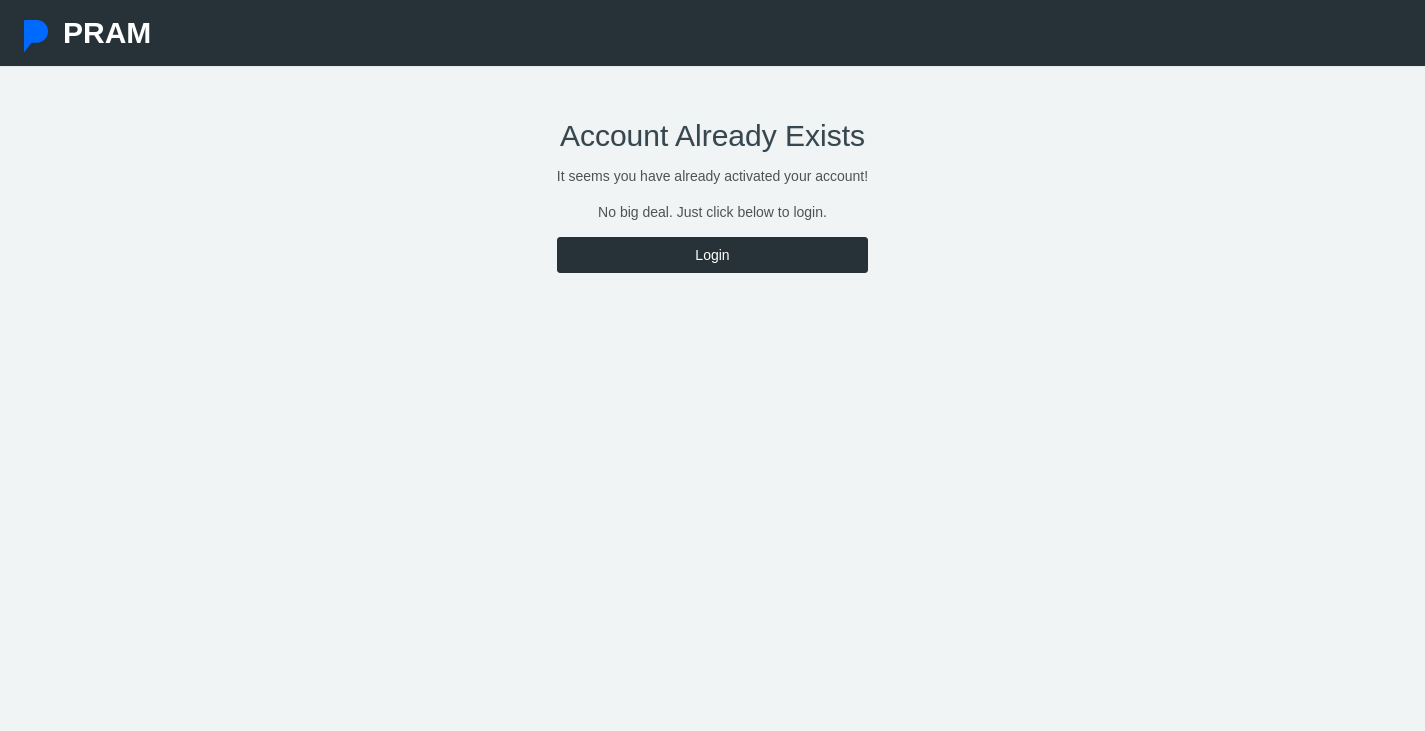 scroll, scrollTop: 0, scrollLeft: 0, axis: both 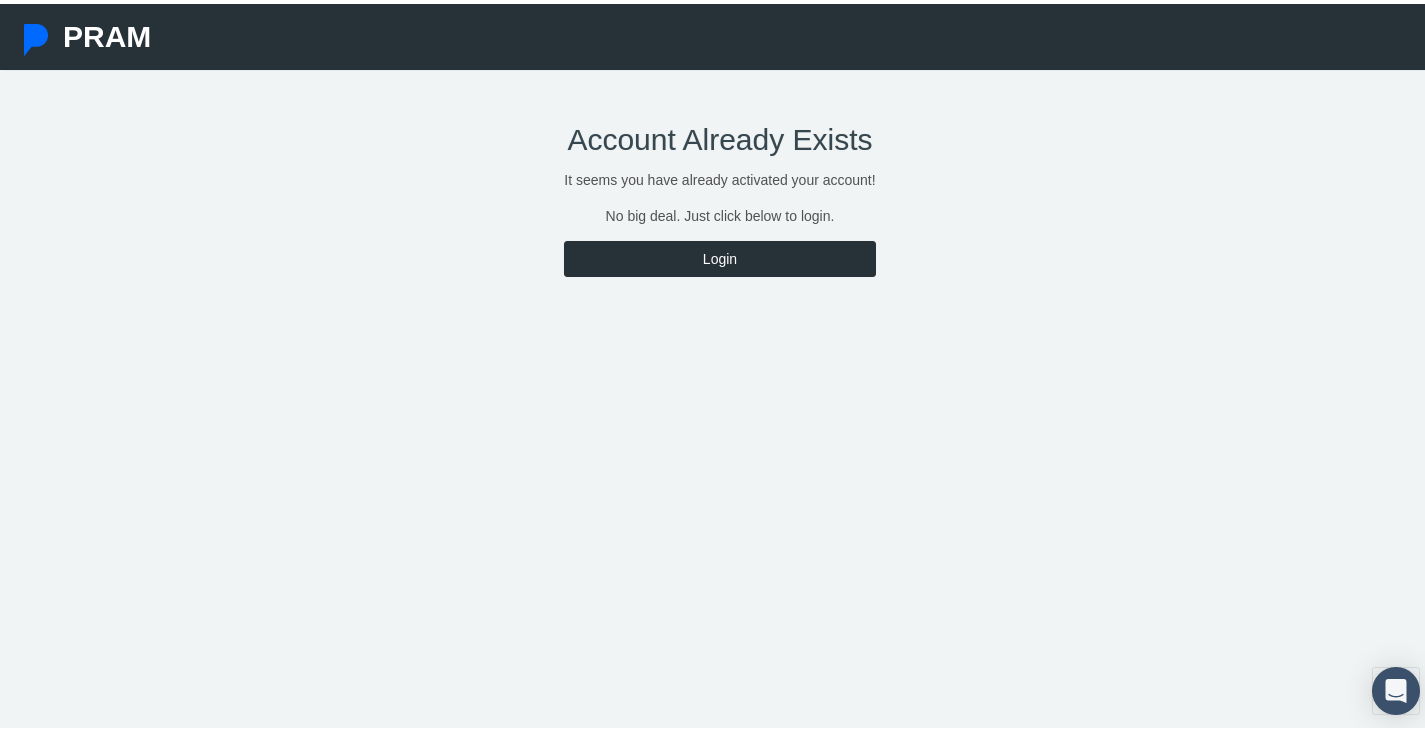 click on "Login" at bounding box center (719, 255) 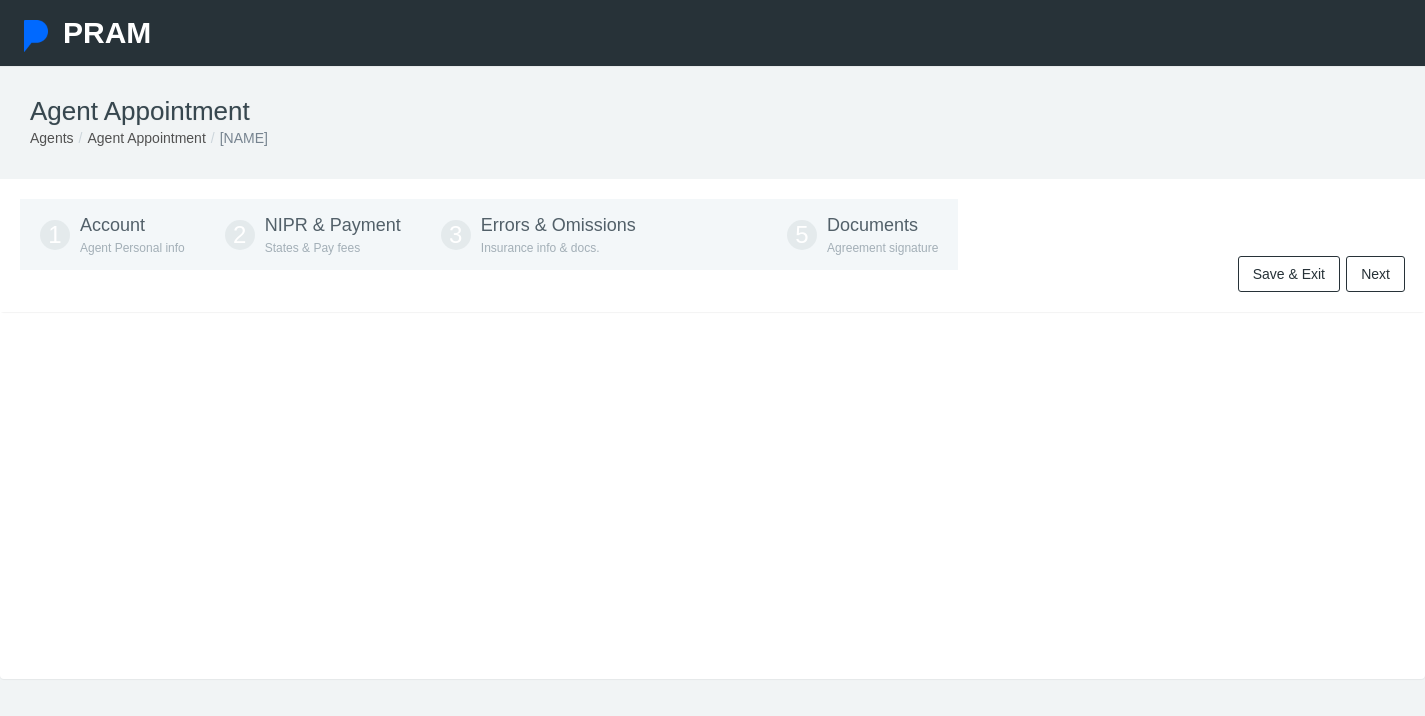 scroll, scrollTop: 0, scrollLeft: 0, axis: both 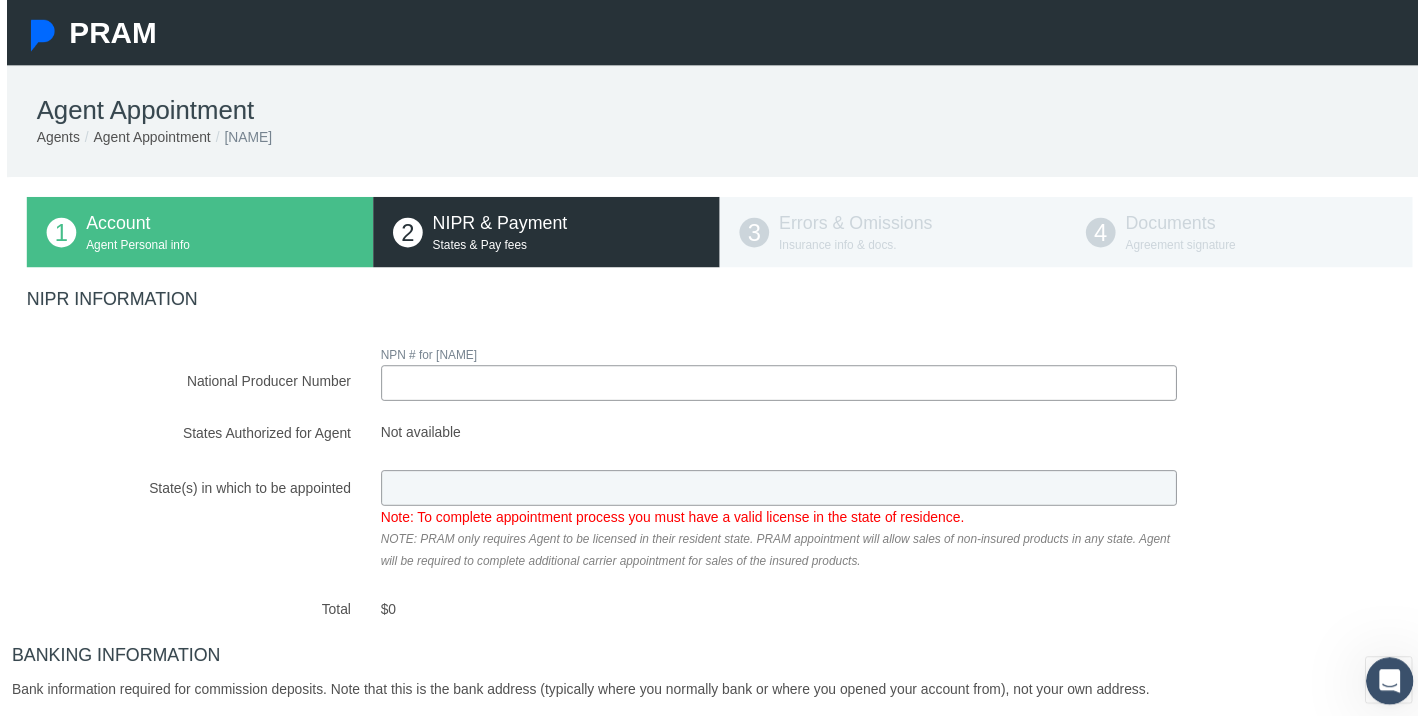 click on "National Producer Number" at bounding box center (780, 387) 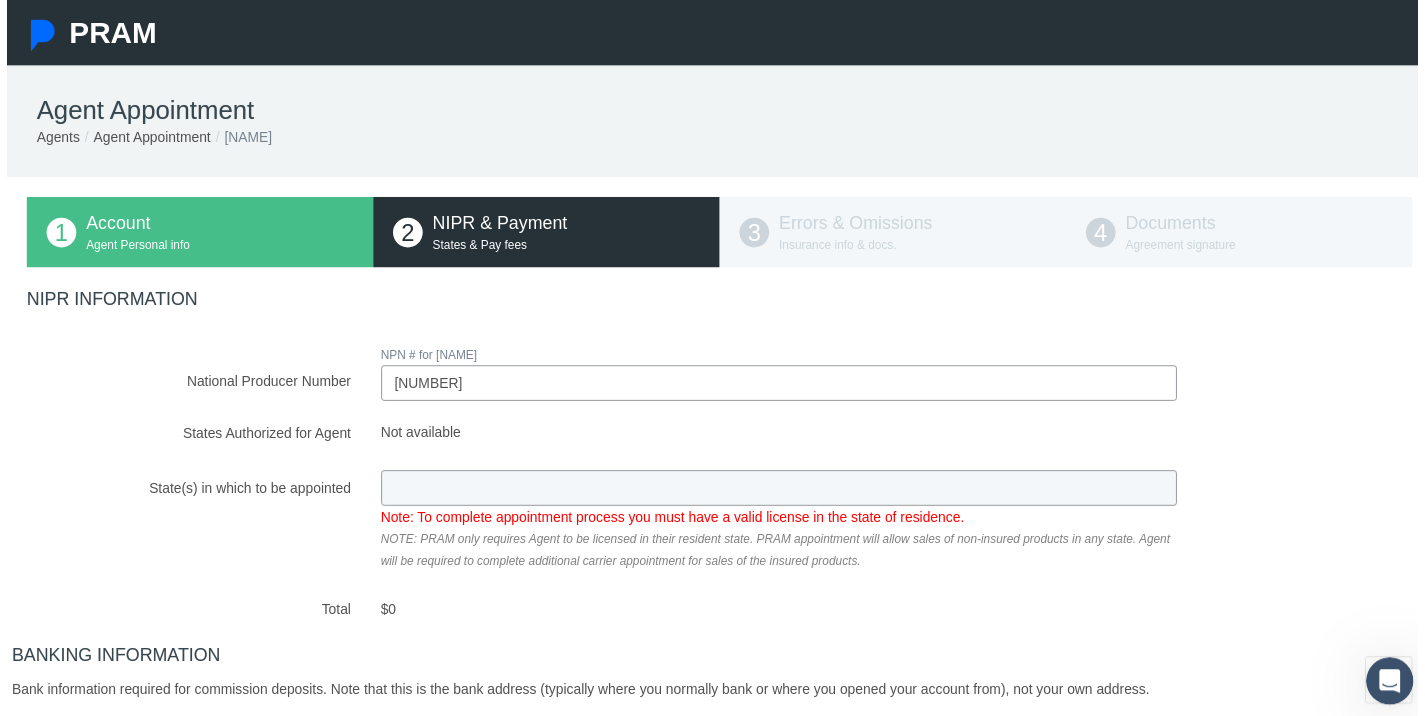 type on "21268121" 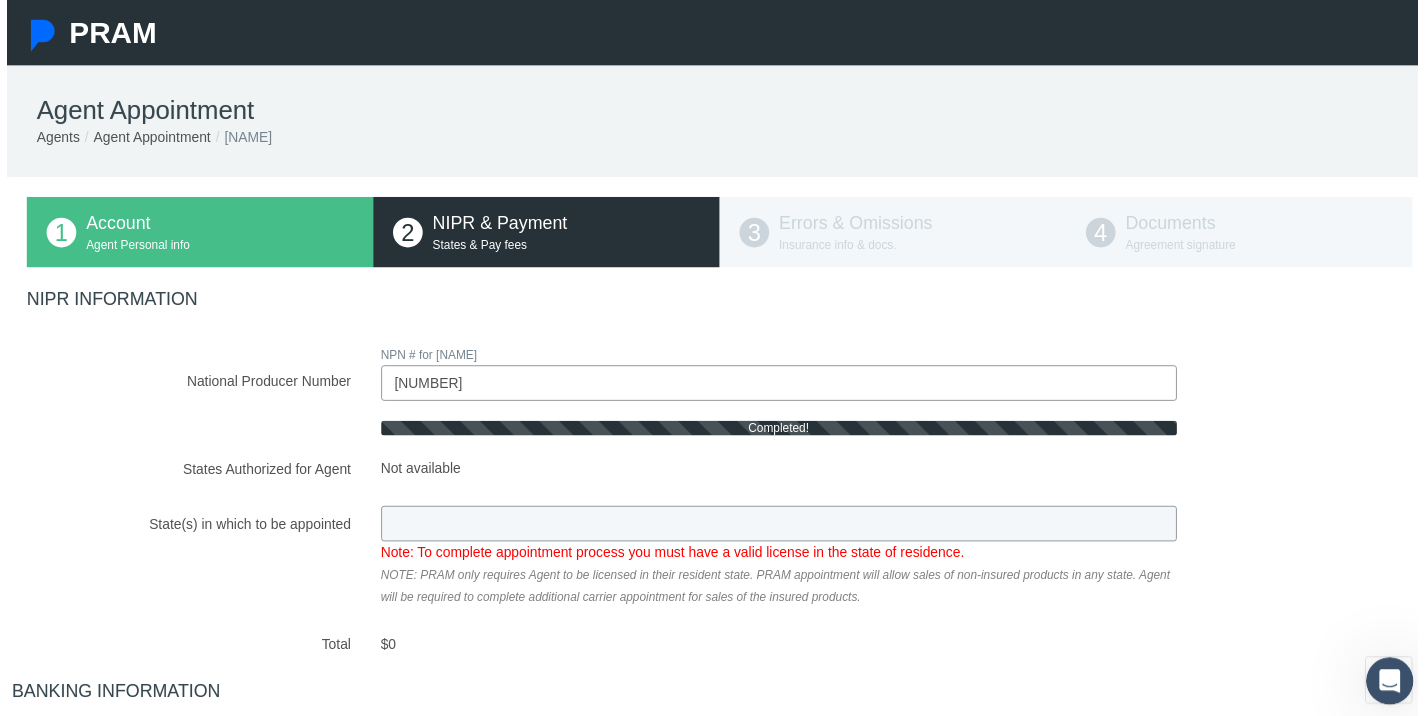 type on "FL" 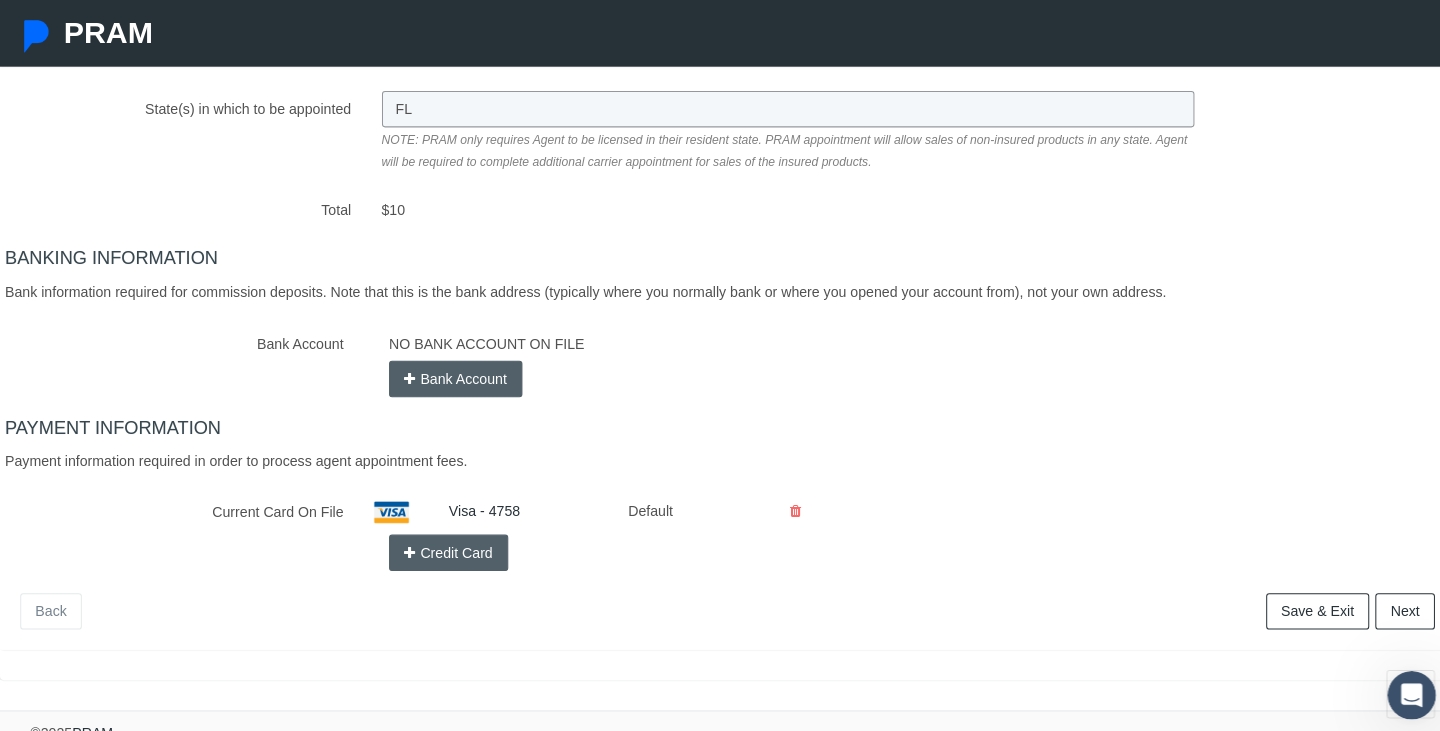 scroll, scrollTop: 400, scrollLeft: 0, axis: vertical 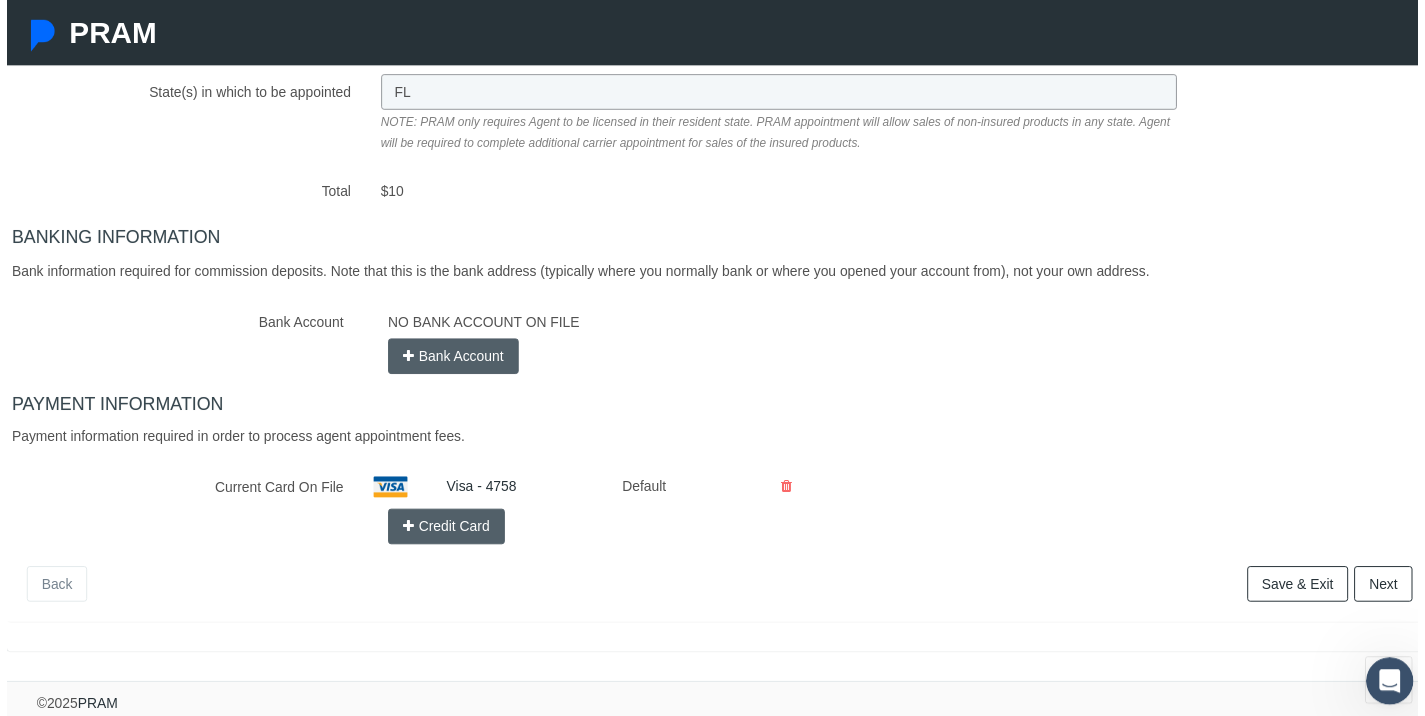 click at bounding box center [405, 360] 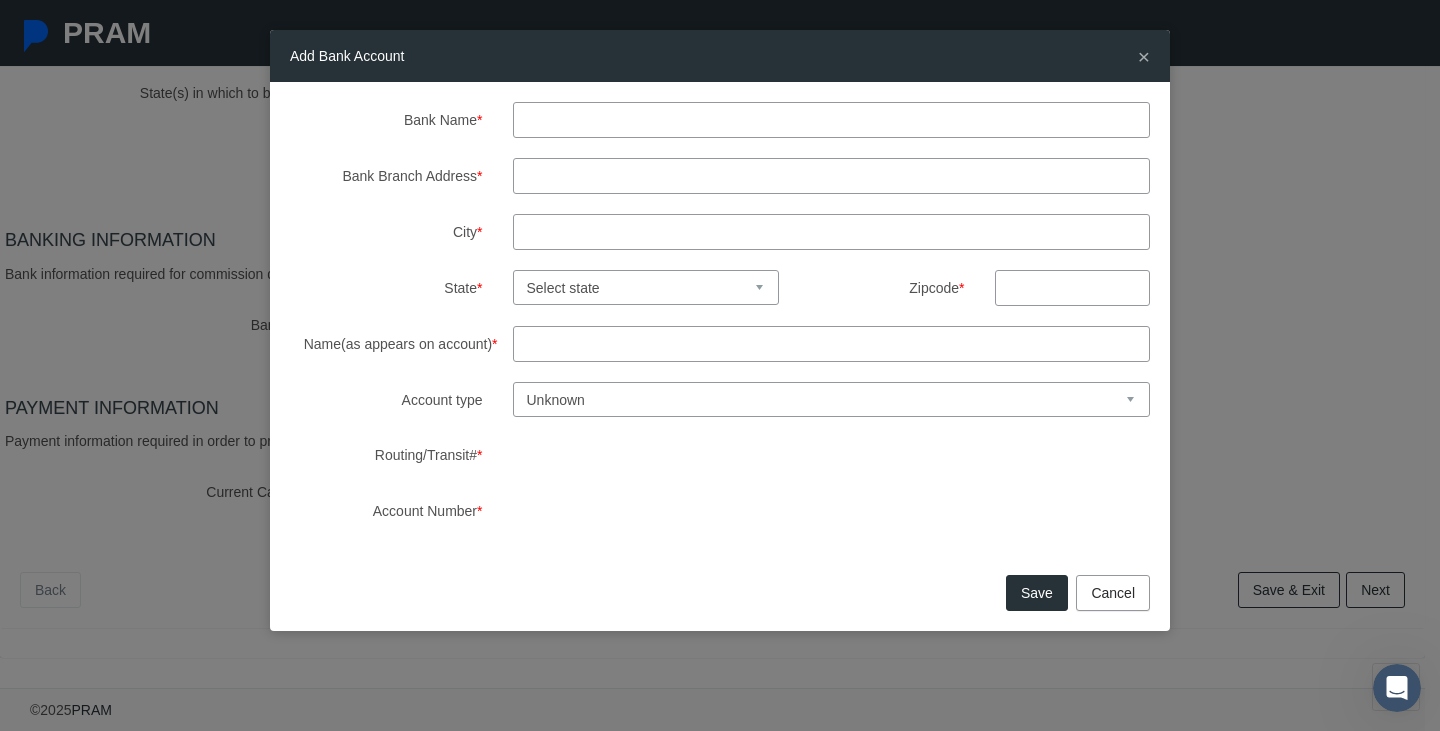 click on "Bank Name  *
Bank Branch Address  *
City  *
State  *
Select state
Alabama
Alaska
Arizona
Arkansas
California
Colorado
Connecticut
Delaware
Florida
Georgia
Hawaii
Idaho
Illinois
Indiana
Iowa
Kansas
Kentucky
Louisiana
Maine
Maryland
Michigan" at bounding box center [720, 325] 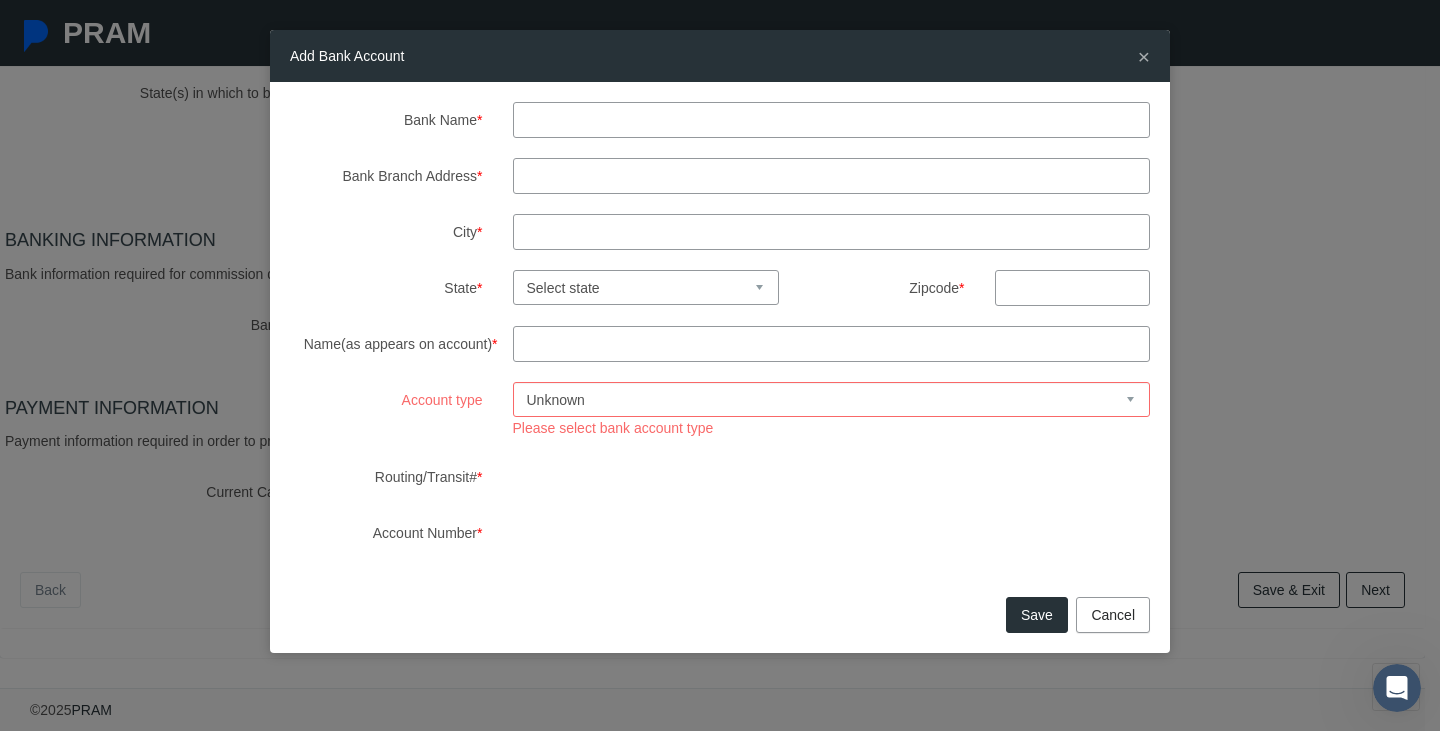 click on "Bank Name  *
Bank Branch Address  *
City  *
State  *
Select state
Alabama
Alaska
Arizona
Arkansas
California
Colorado
Connecticut
Delaware
Florida
Georgia
Hawaii
Idaho
Illinois
Indiana
Iowa
Kansas
Kentucky
Louisiana
Maine
Maryland
Massachusetts
Michigan
Minnesota
Mississippi" at bounding box center [720, 326] 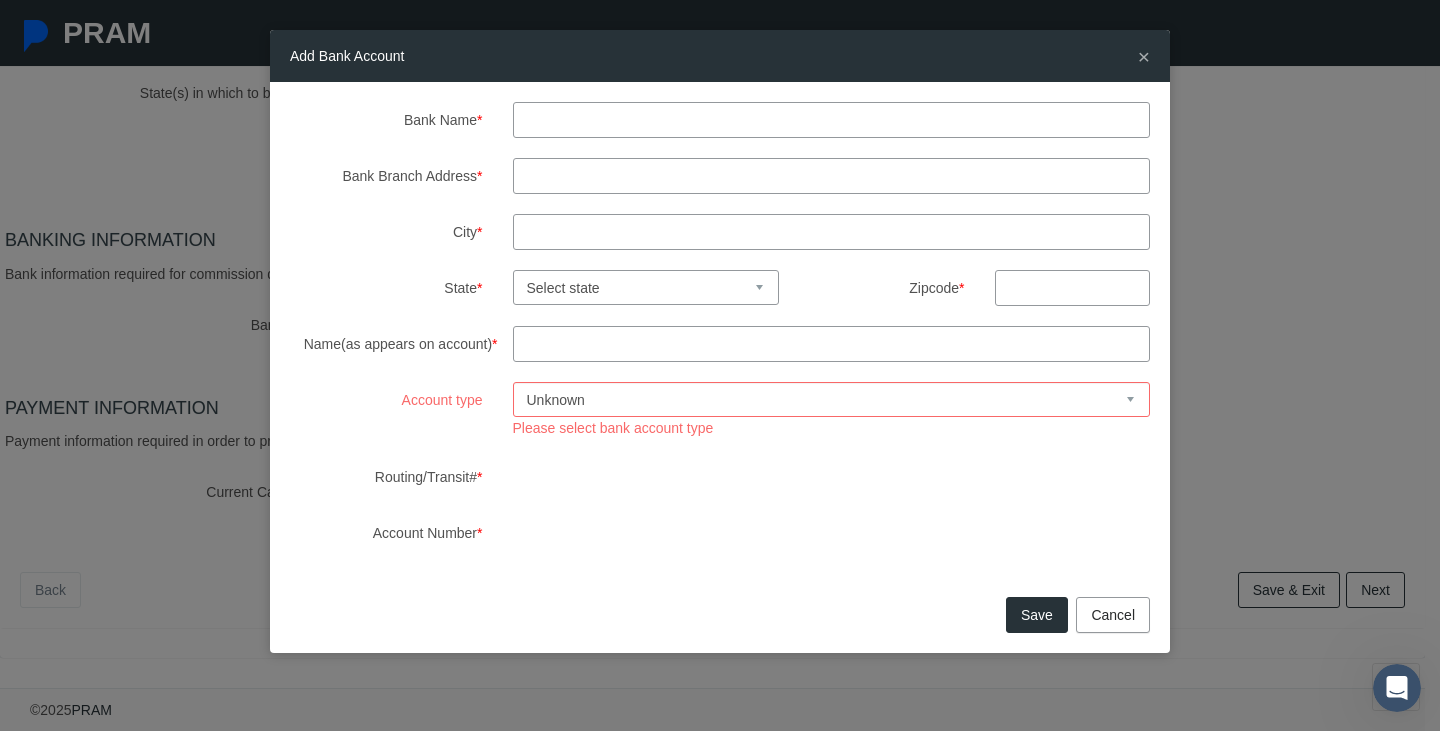click on "Unknown
Checking
Savings" at bounding box center [832, 399] 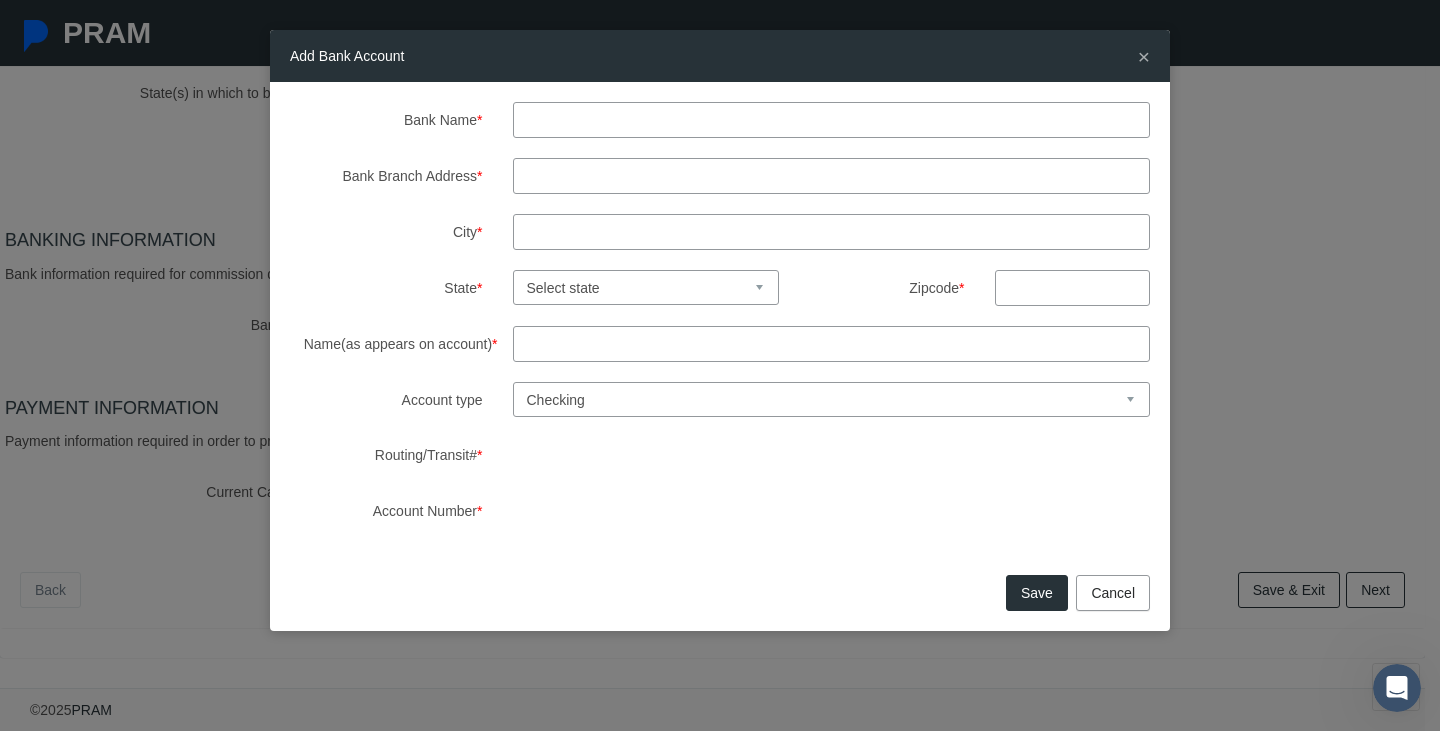 click on "City  *" at bounding box center [832, 232] 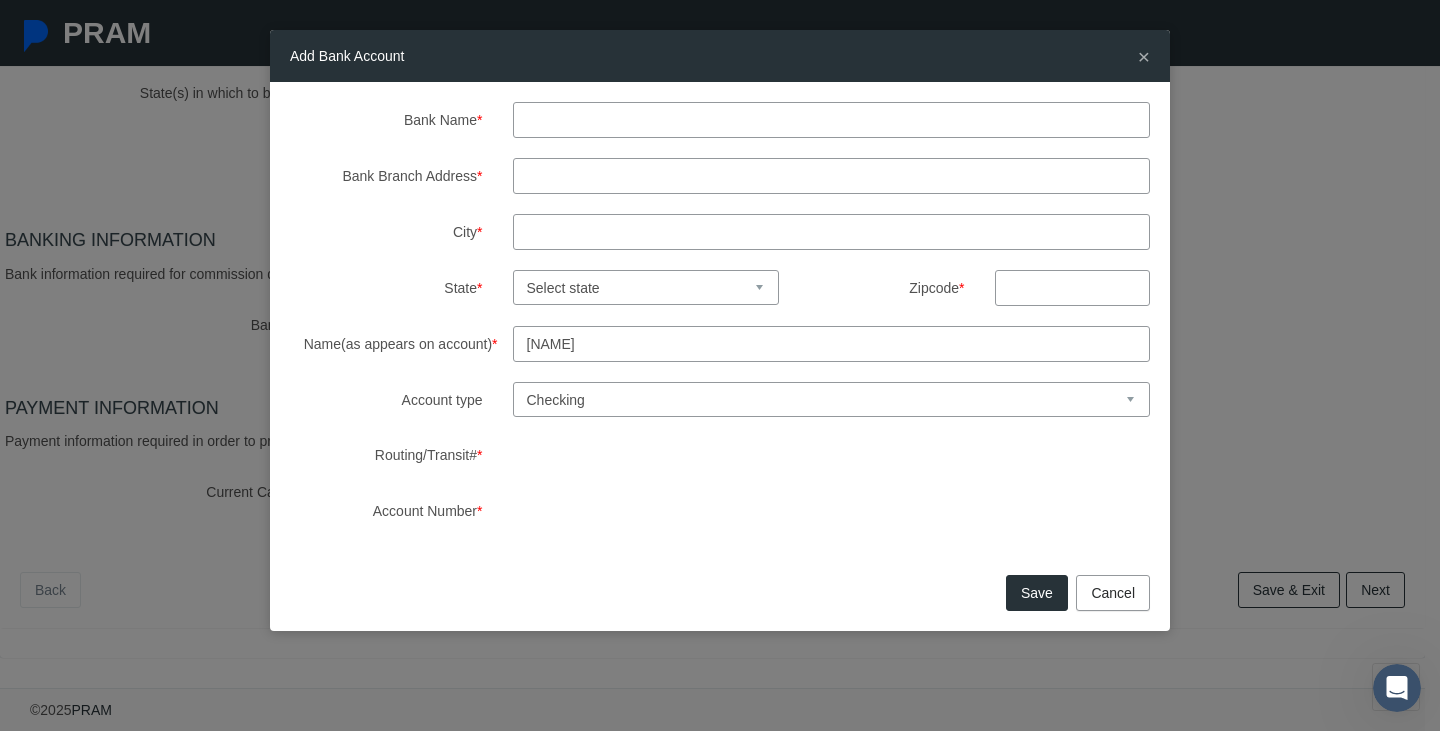 type on "7264 Gateshead Circle" 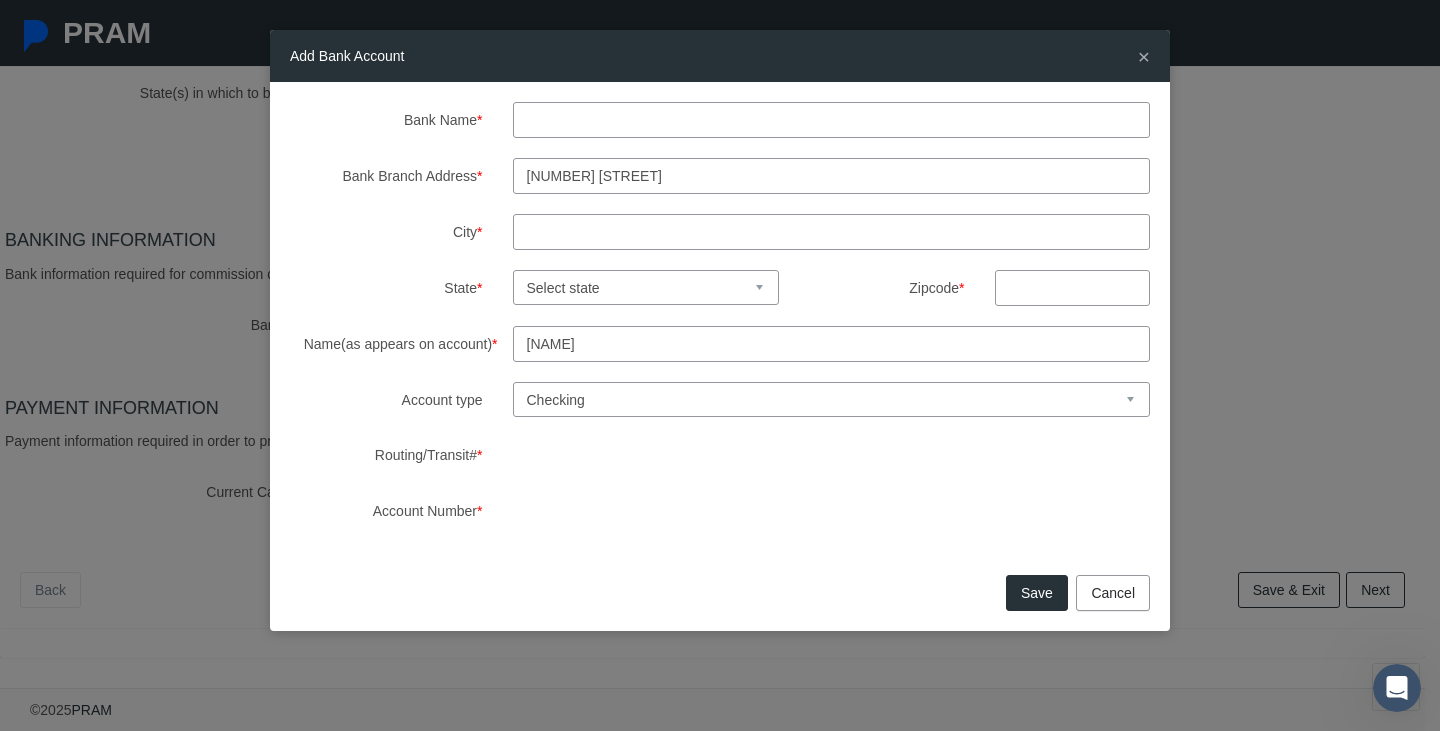 type on "Orlando" 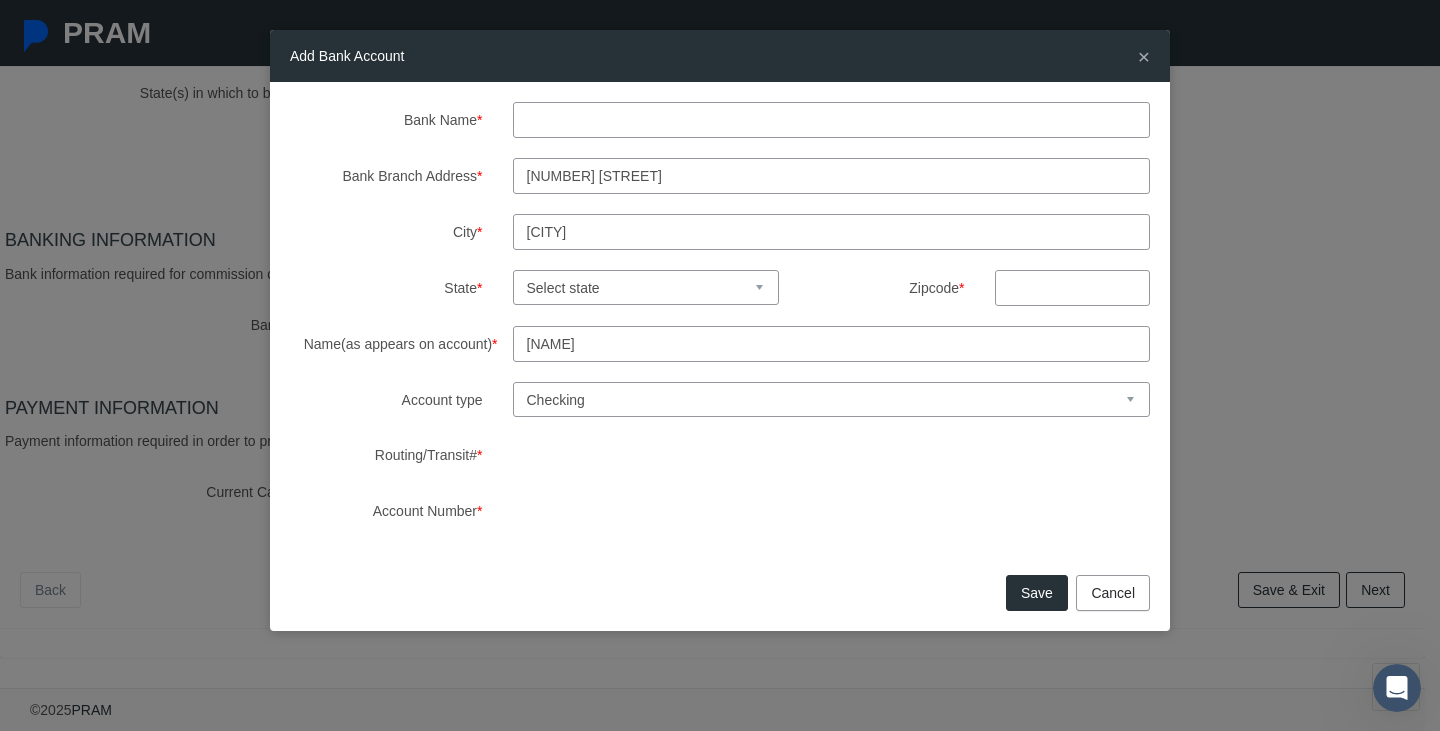 select on "FL" 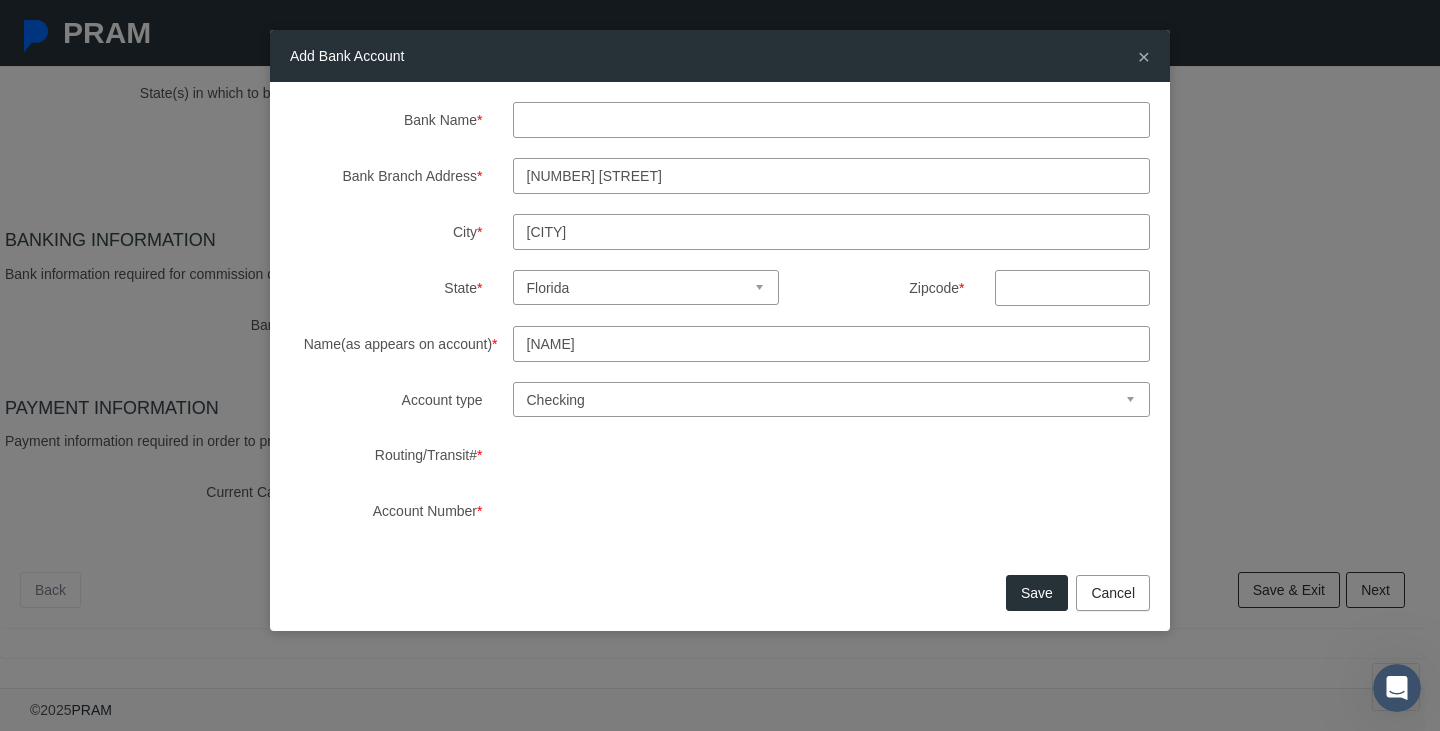 type on "32822" 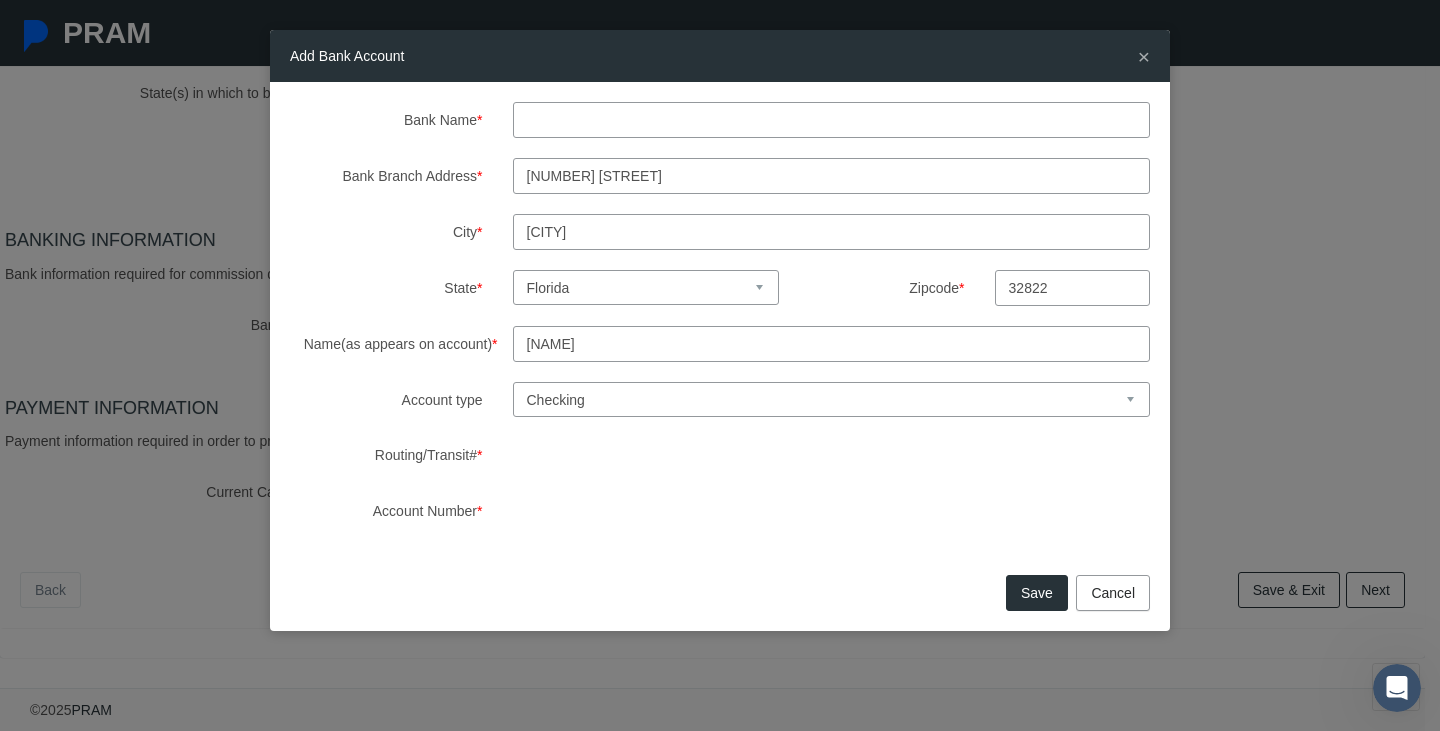 click on "Monica Cooper" at bounding box center [832, 344] 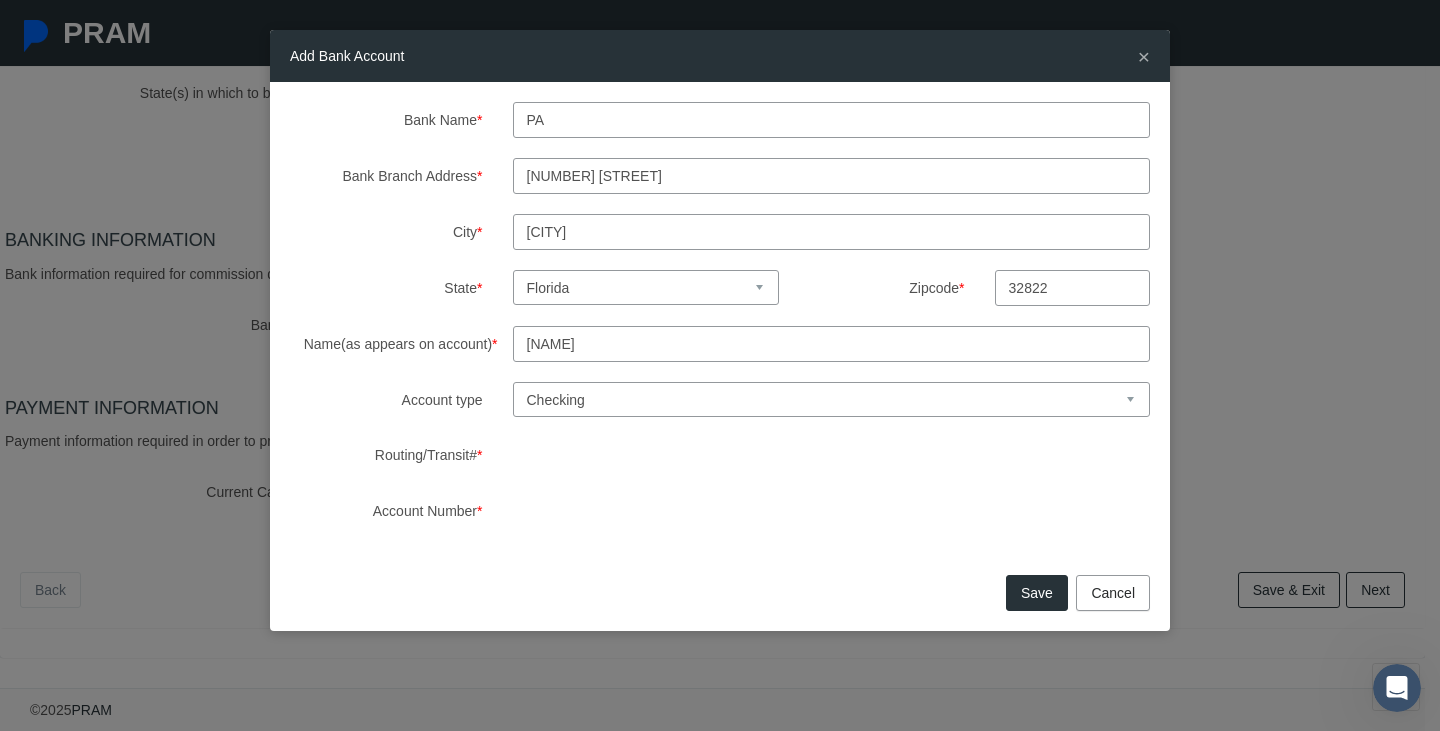 click on "pa" at bounding box center [832, 120] 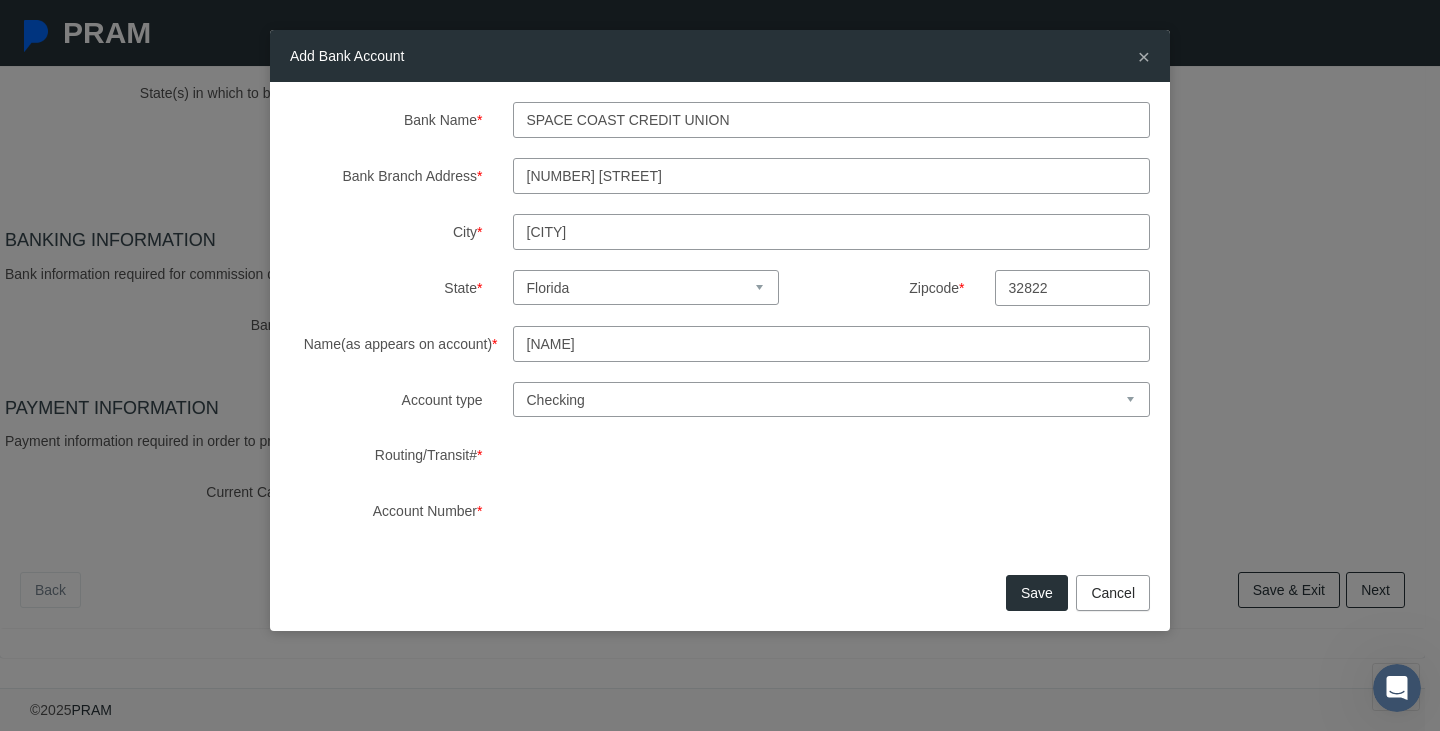 type on "Space coast credit union" 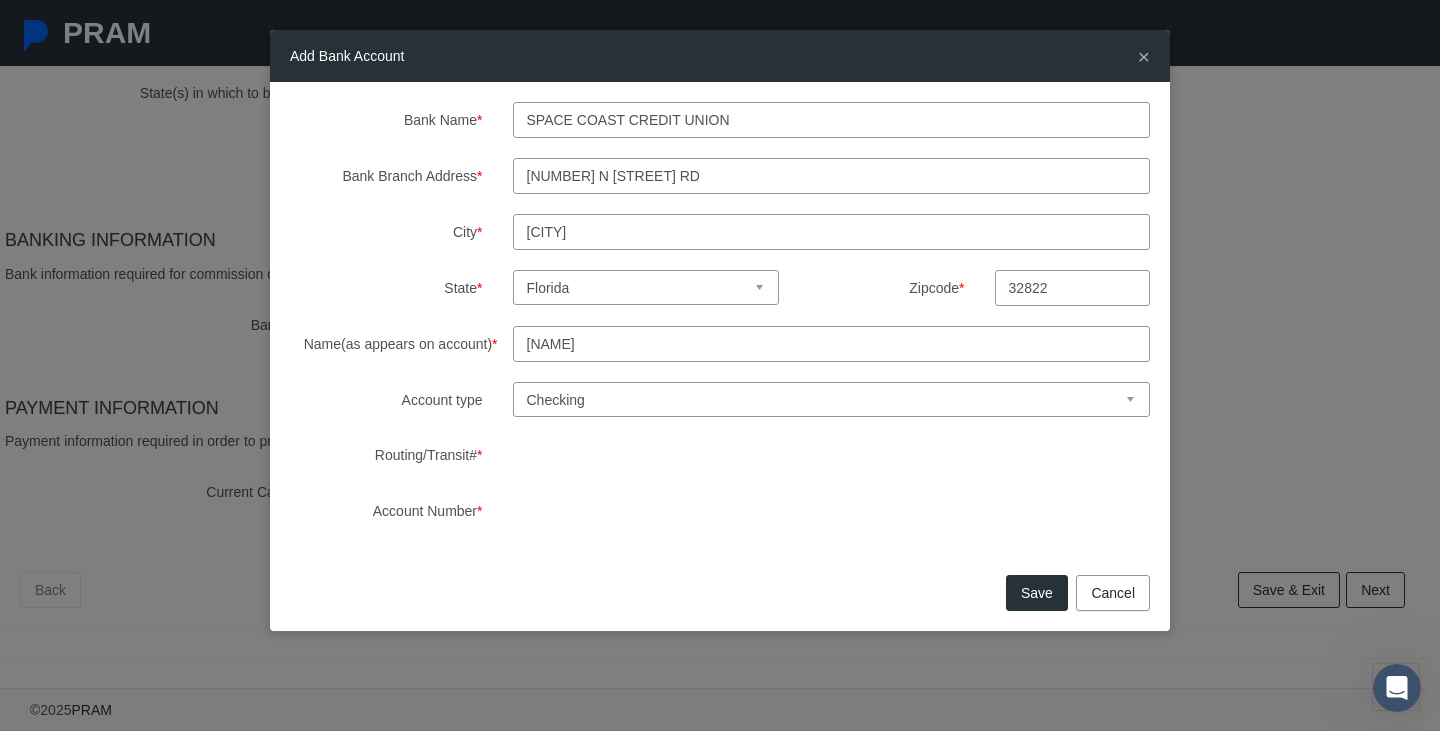 type on "8045 N Wickman Rd" 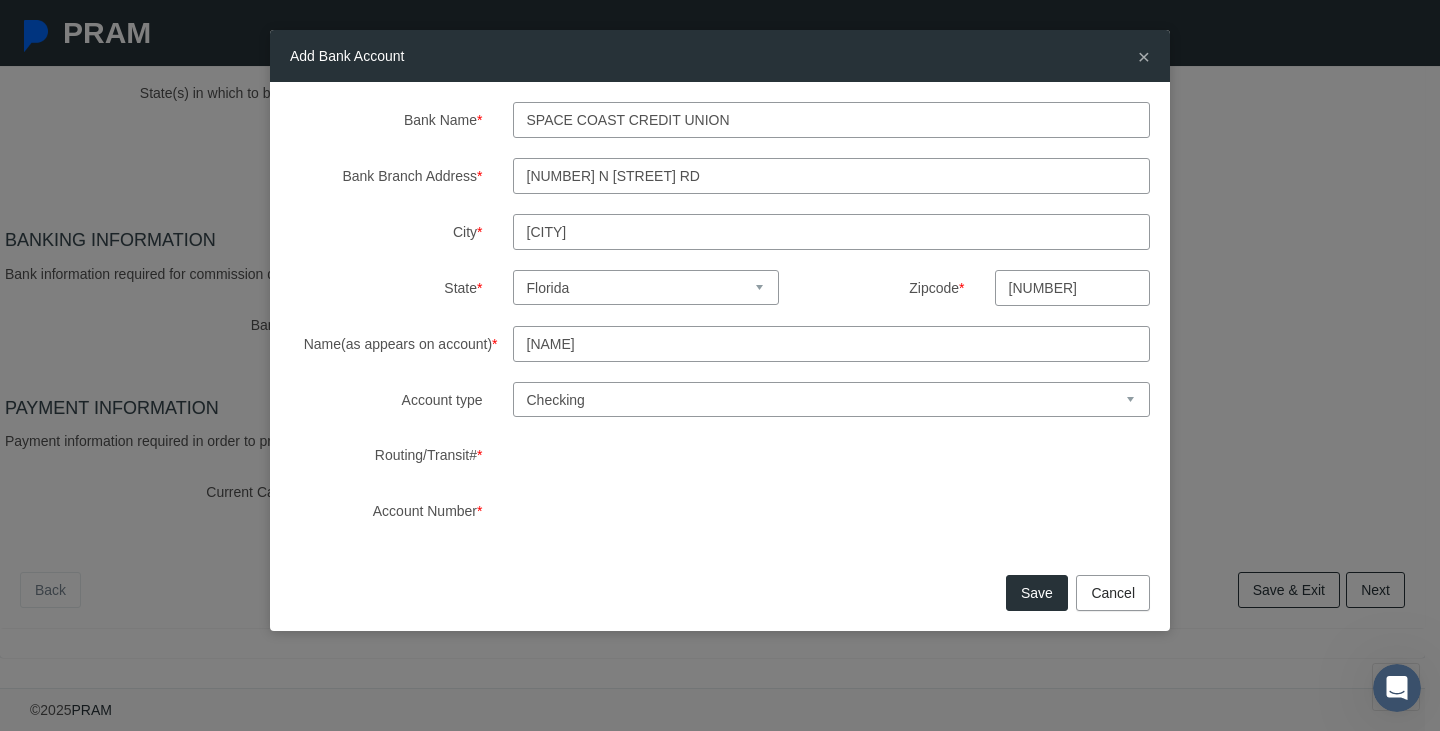 type on "32940" 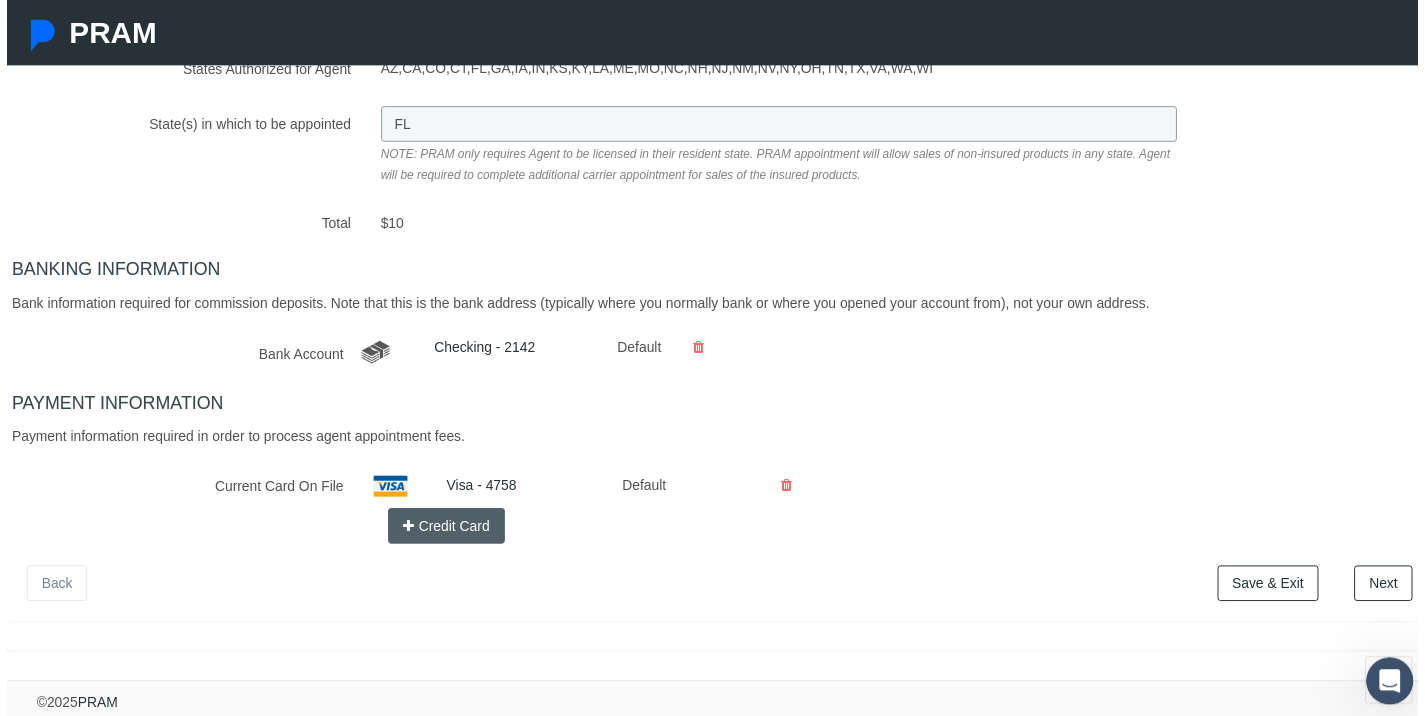 scroll, scrollTop: 0, scrollLeft: 0, axis: both 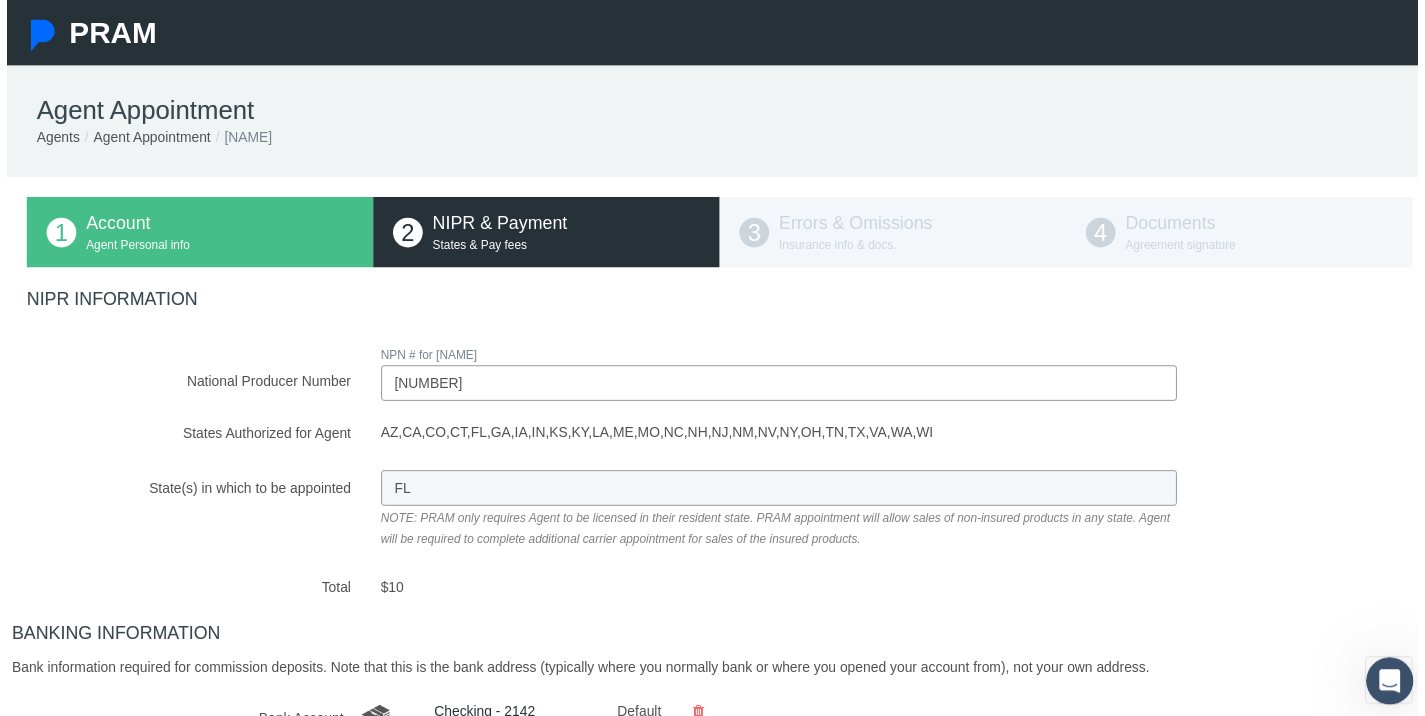 click on "States & Pay fees" at bounding box center (565, 248) 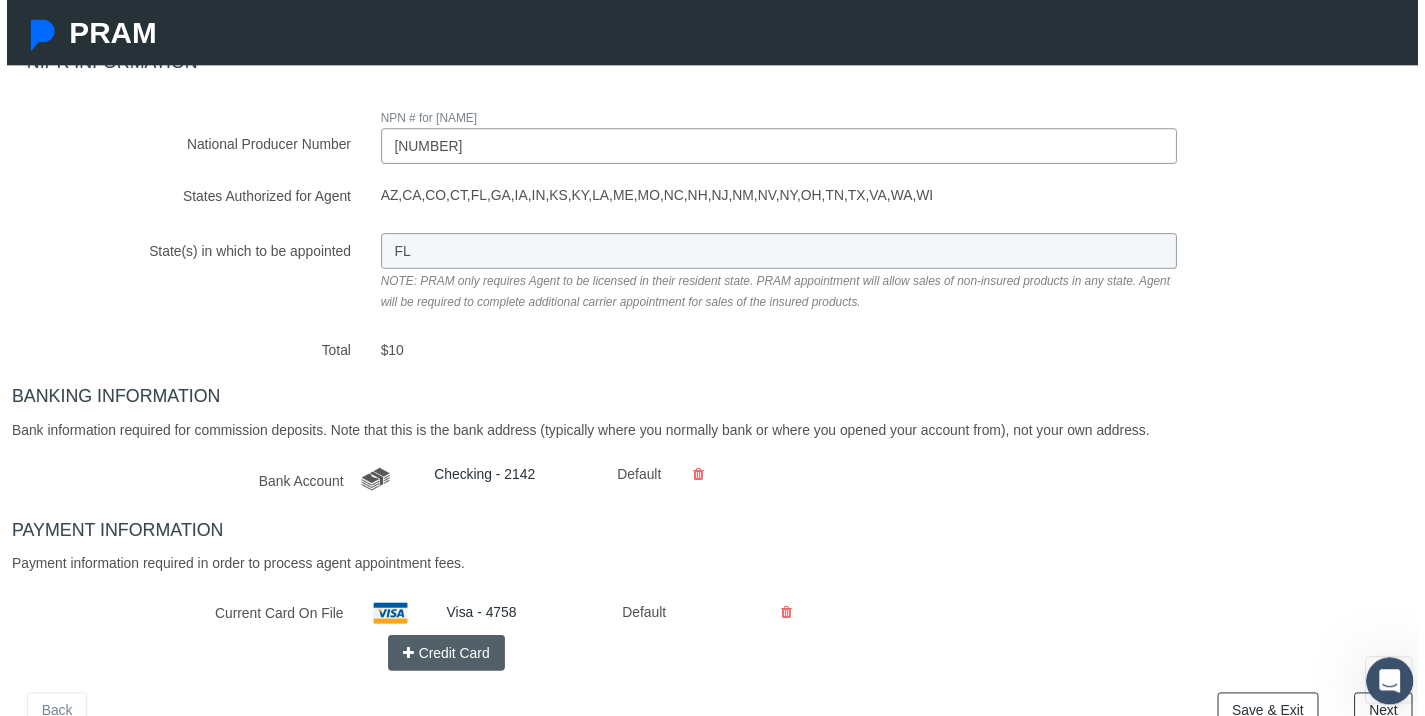 scroll, scrollTop: 383, scrollLeft: 0, axis: vertical 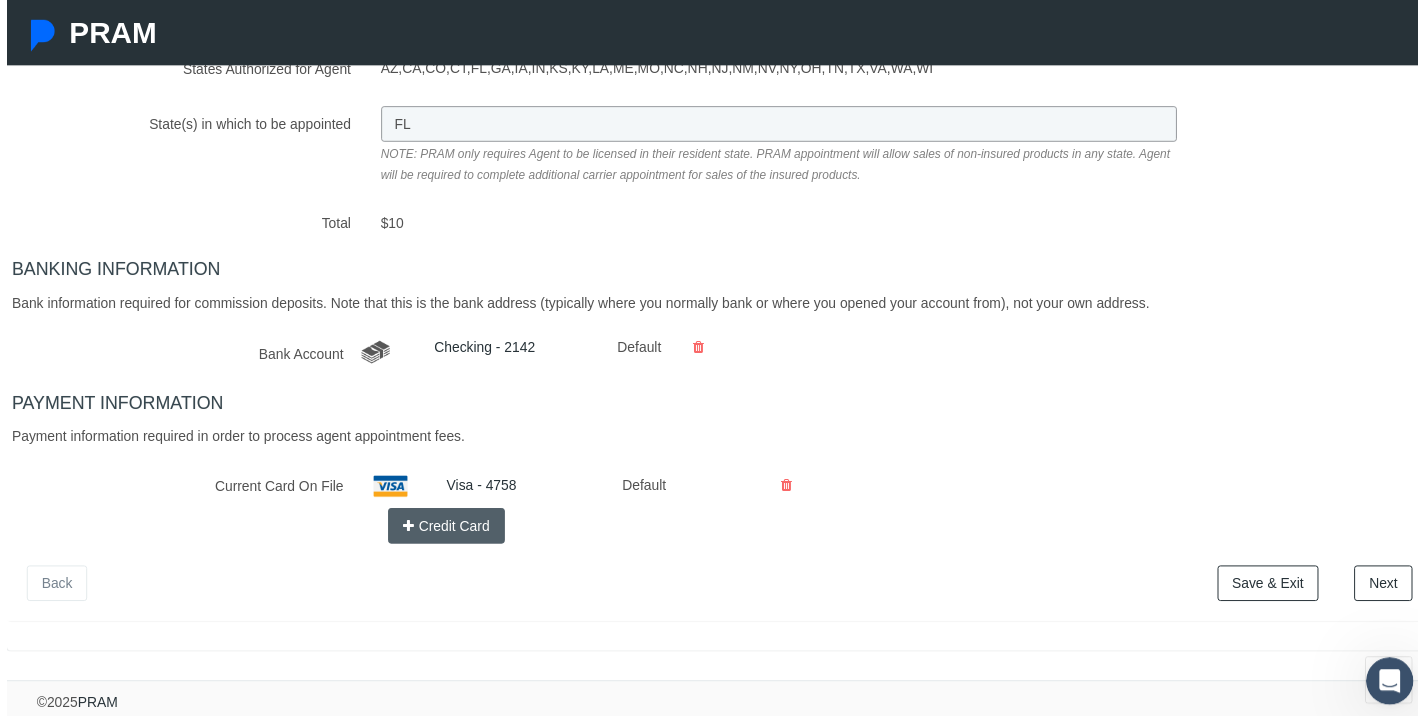 click on "Save & Exit" at bounding box center (1274, 589) 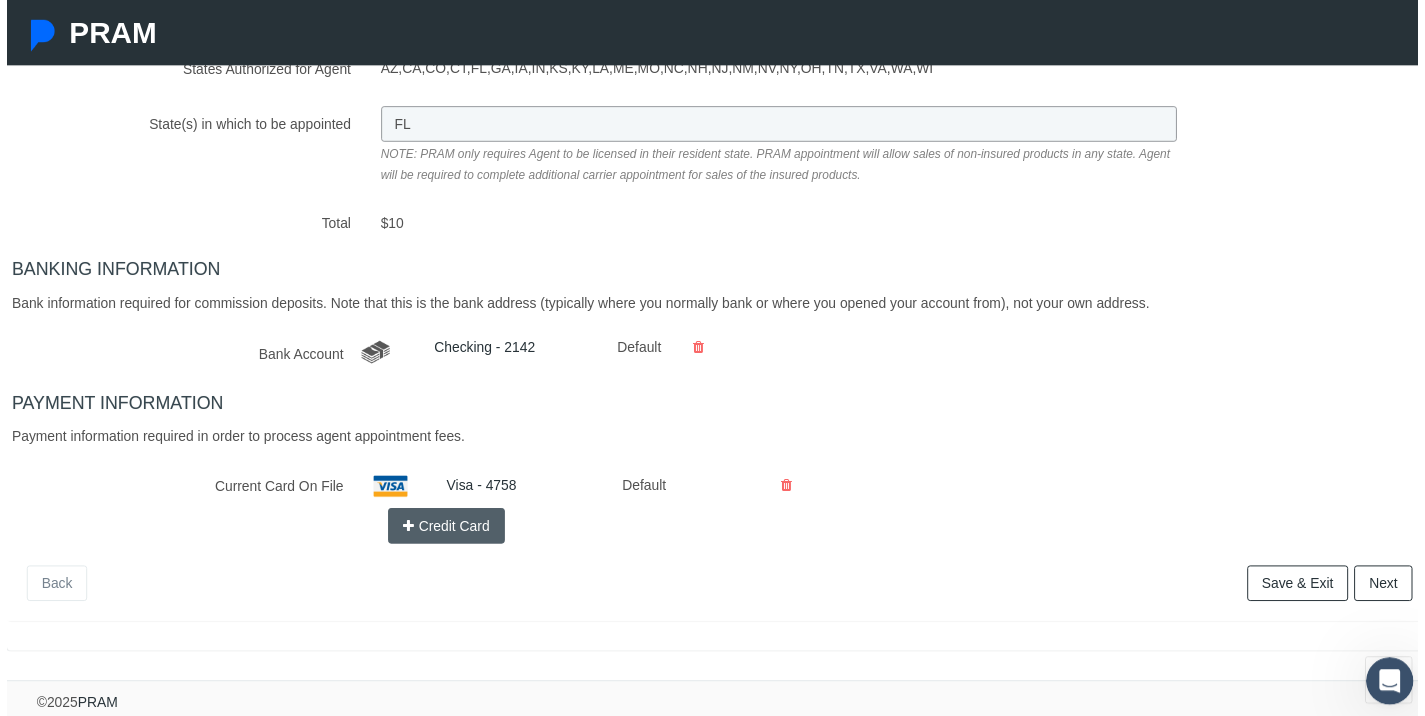 click on "Credit Card" at bounding box center [444, 531] 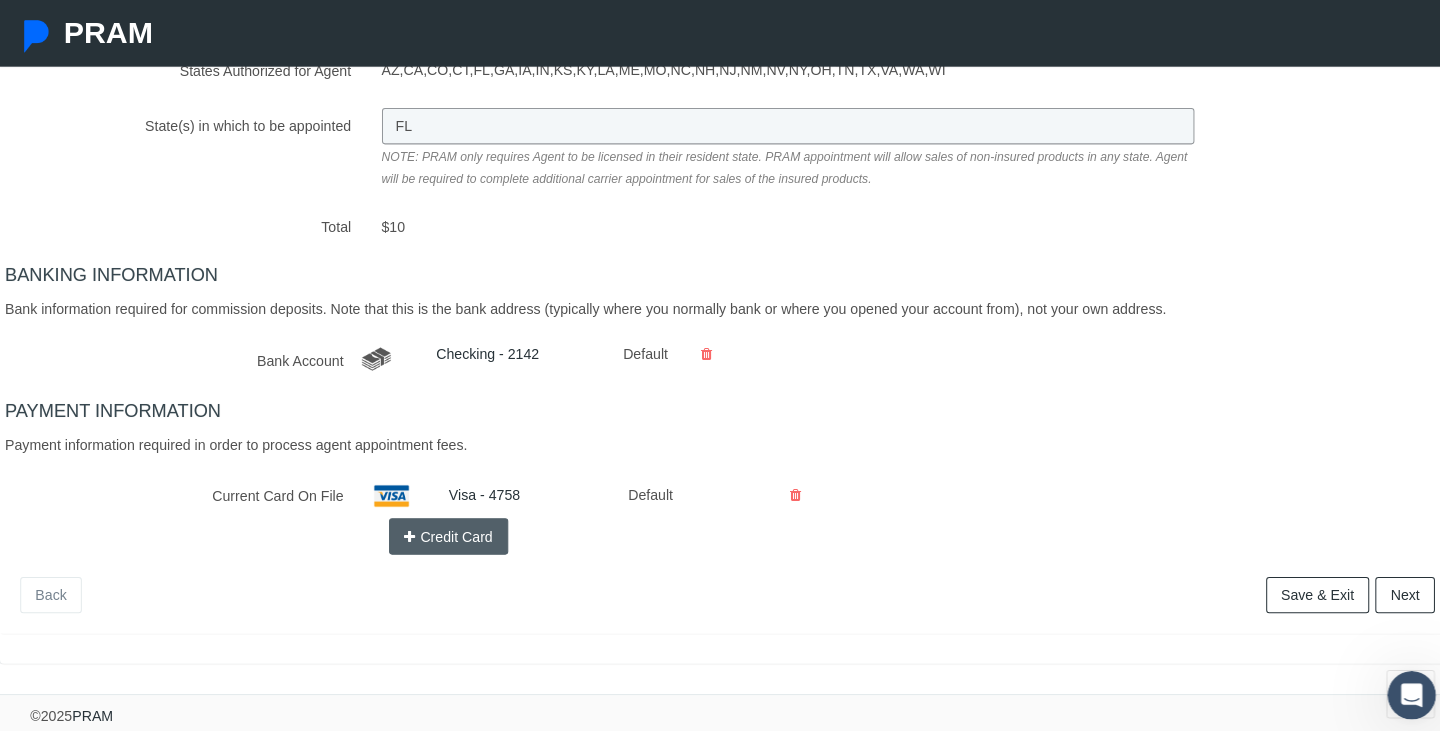 scroll, scrollTop: 368, scrollLeft: 0, axis: vertical 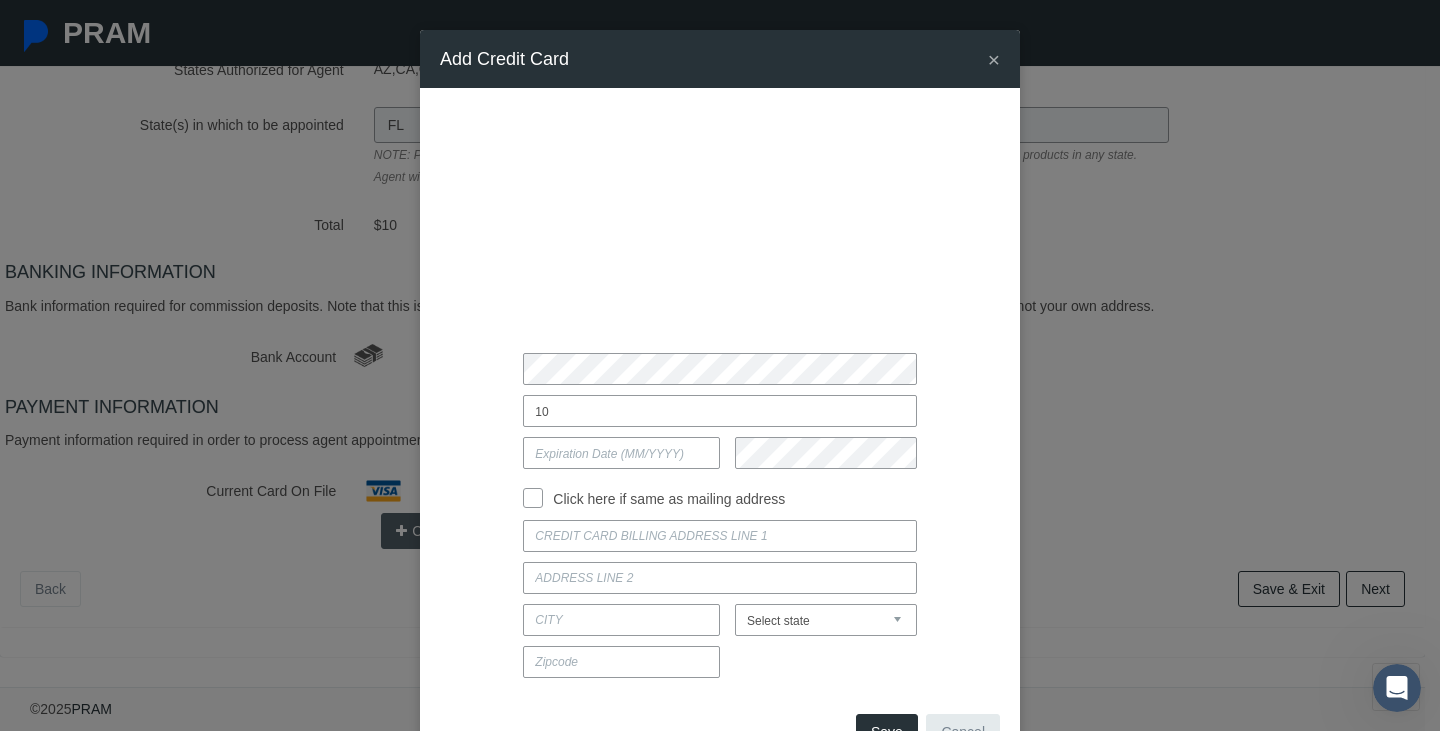 type on "1" 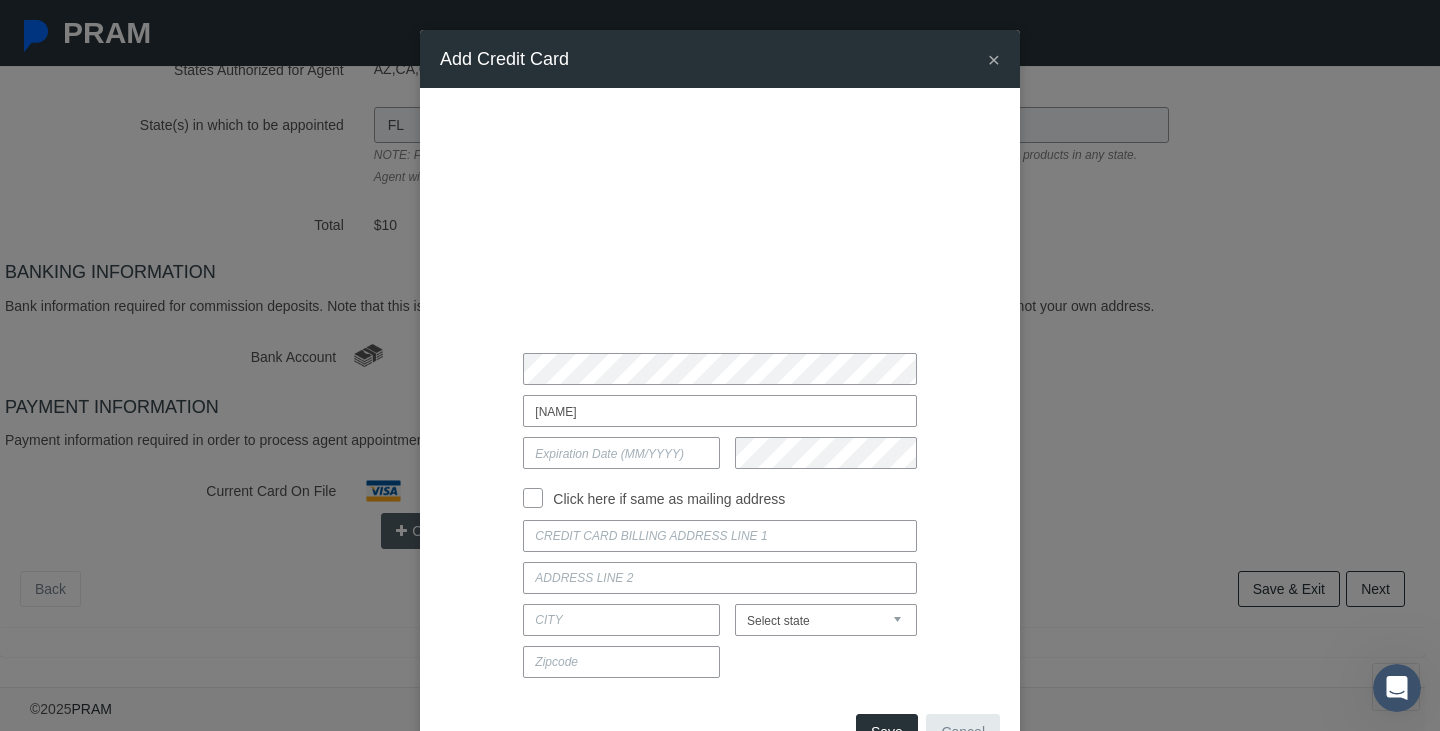 type on "Monica Cooper" 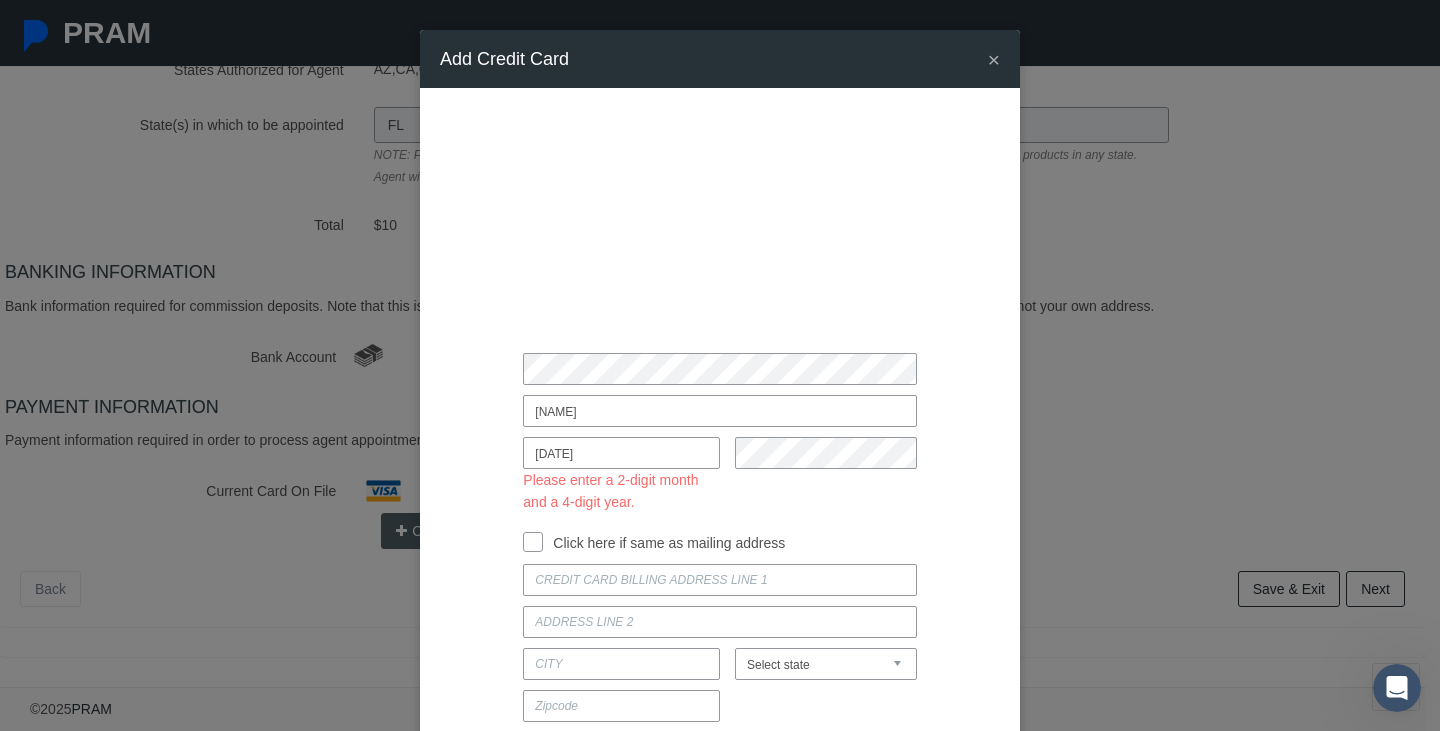 click on "10 / 29" at bounding box center [621, 453] 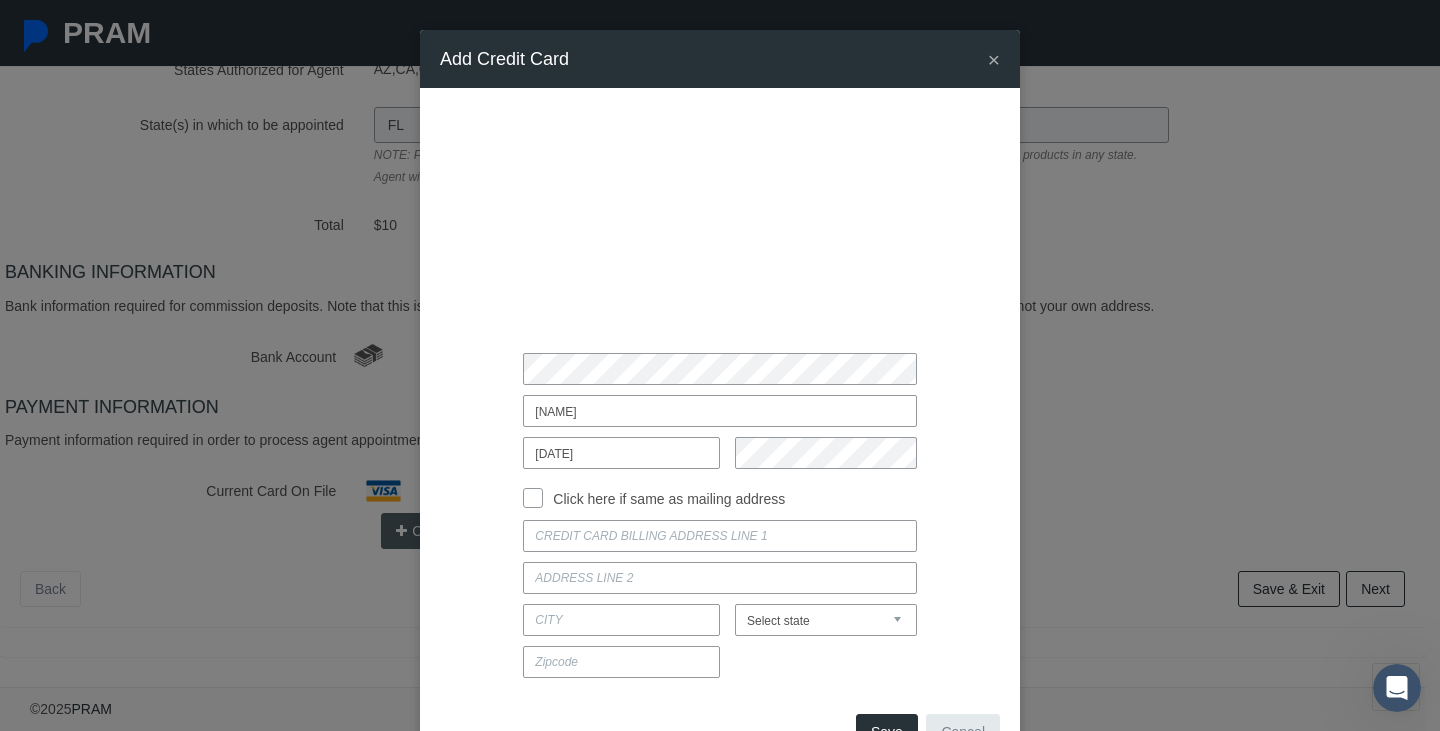 type on "10 / 2029" 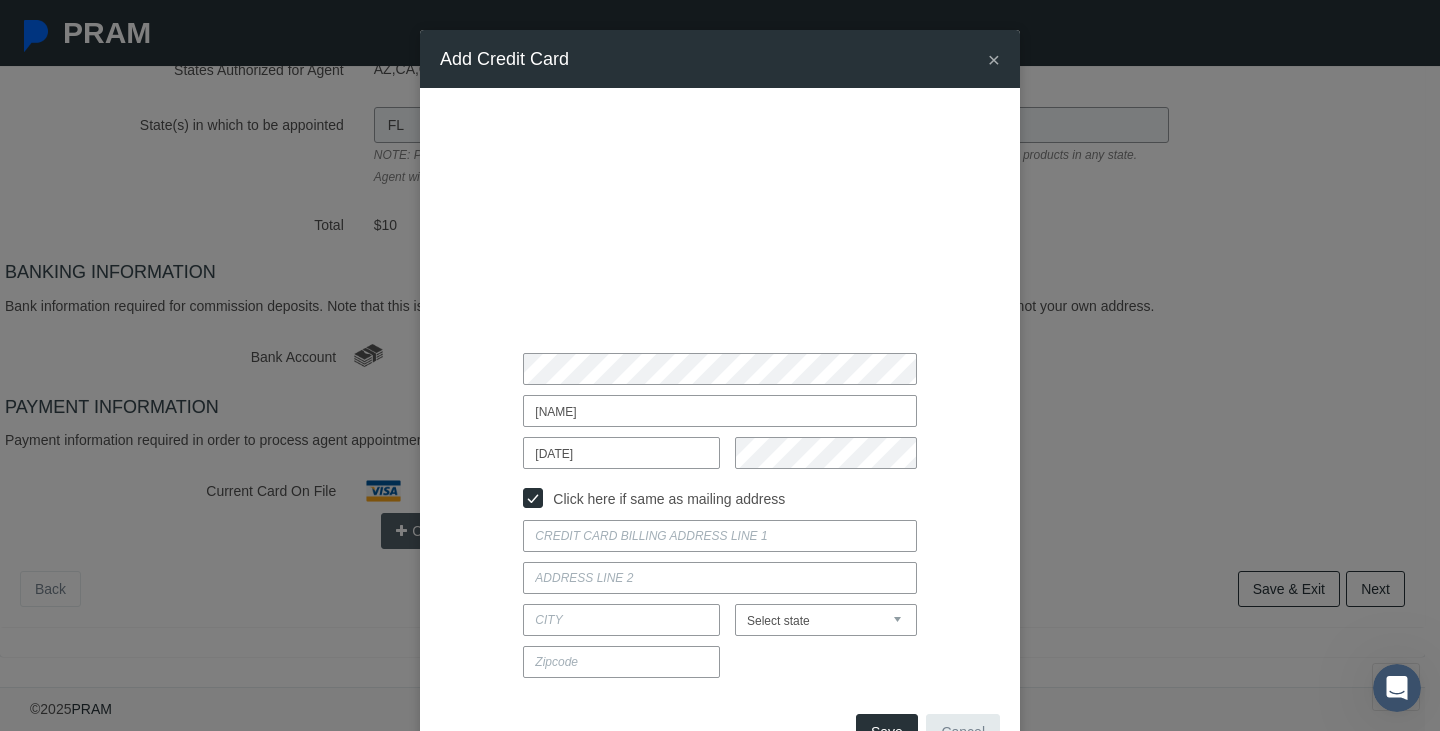 type on "7264 GATESHEAD CIRCLE" 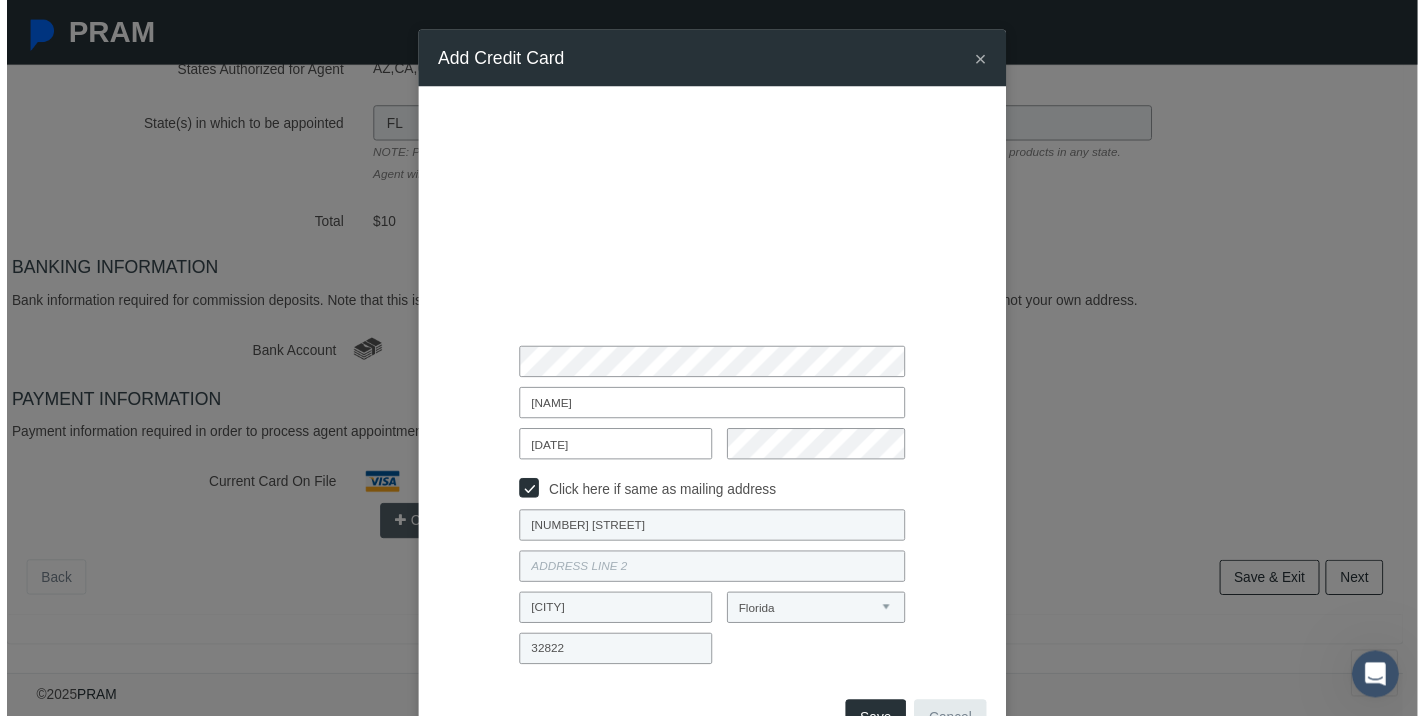 scroll, scrollTop: 69, scrollLeft: 0, axis: vertical 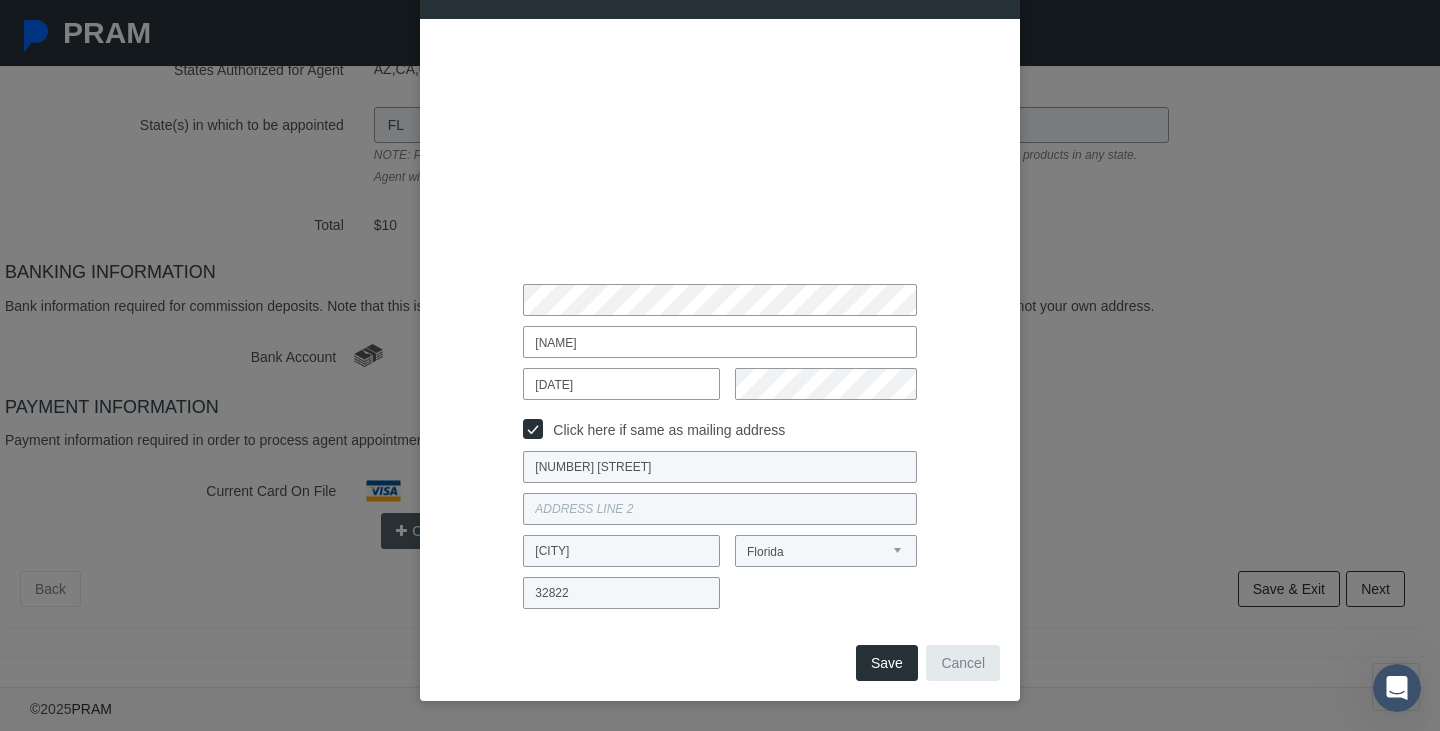 click on "Click here if same as mailing address" at bounding box center (664, 430) 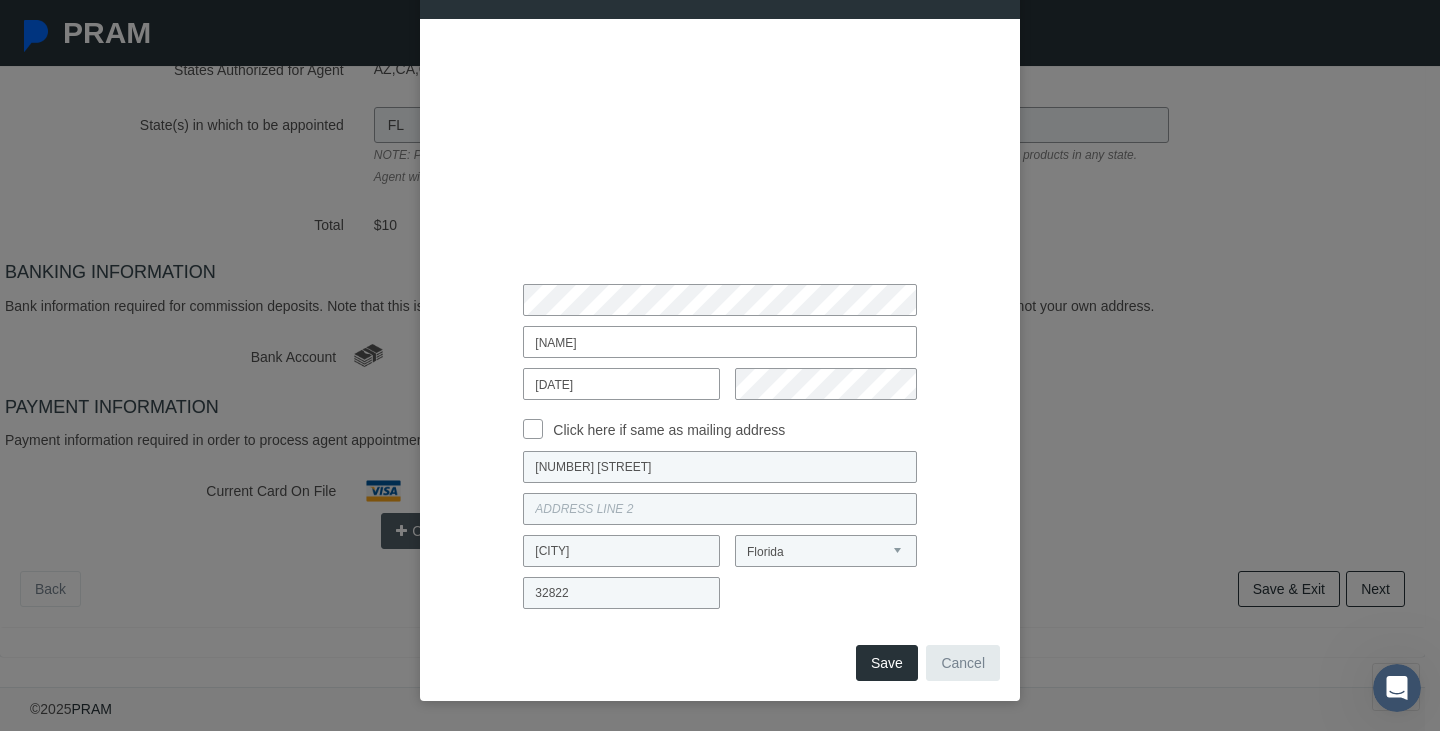 type 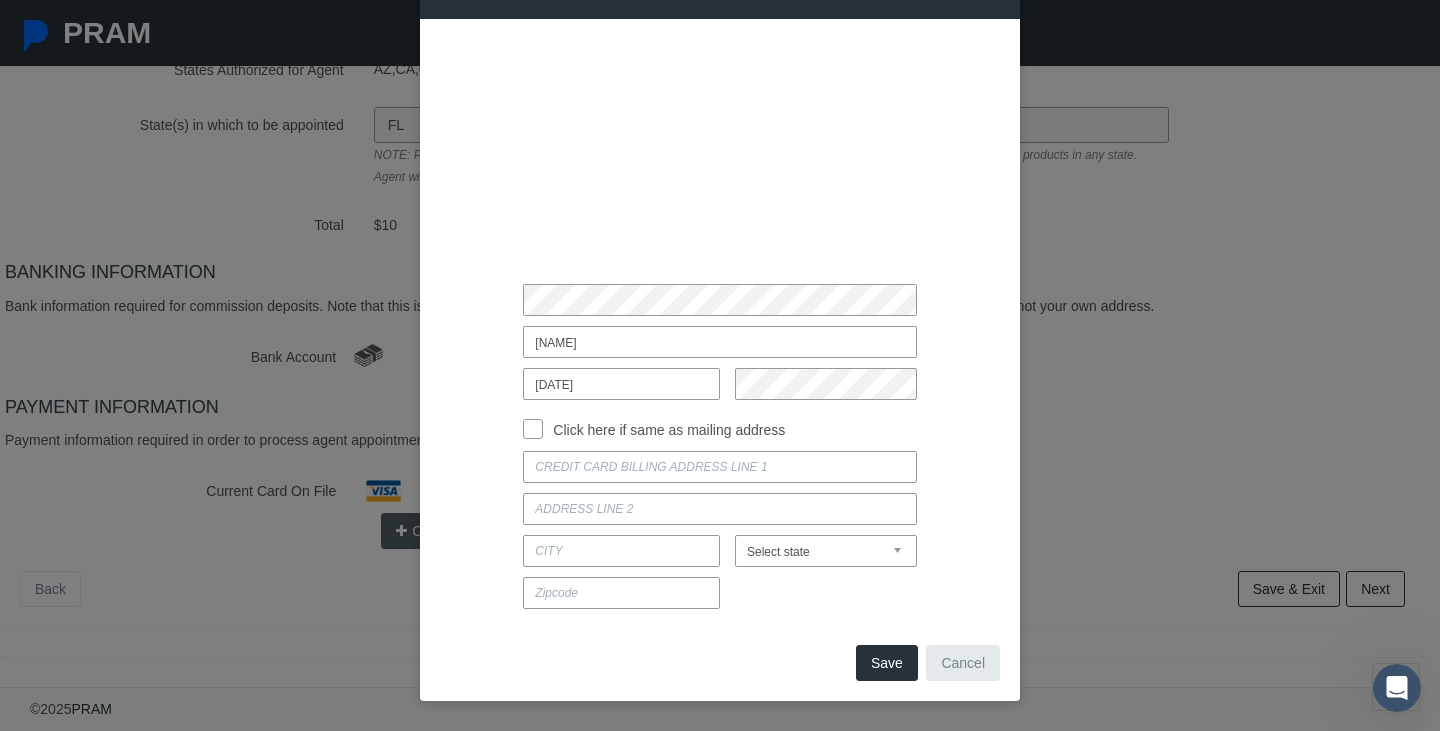 click at bounding box center [719, 467] 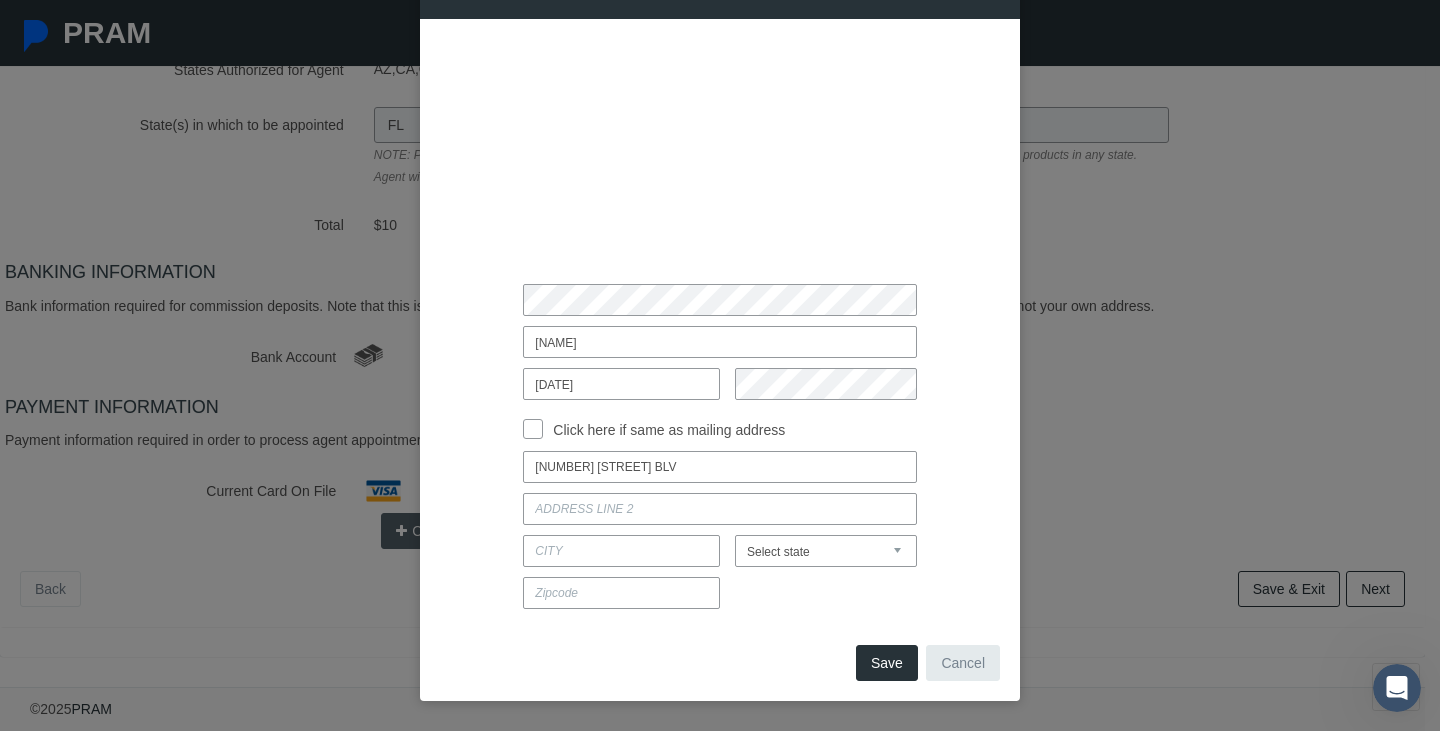 type on "8510 Sandberry blvd" 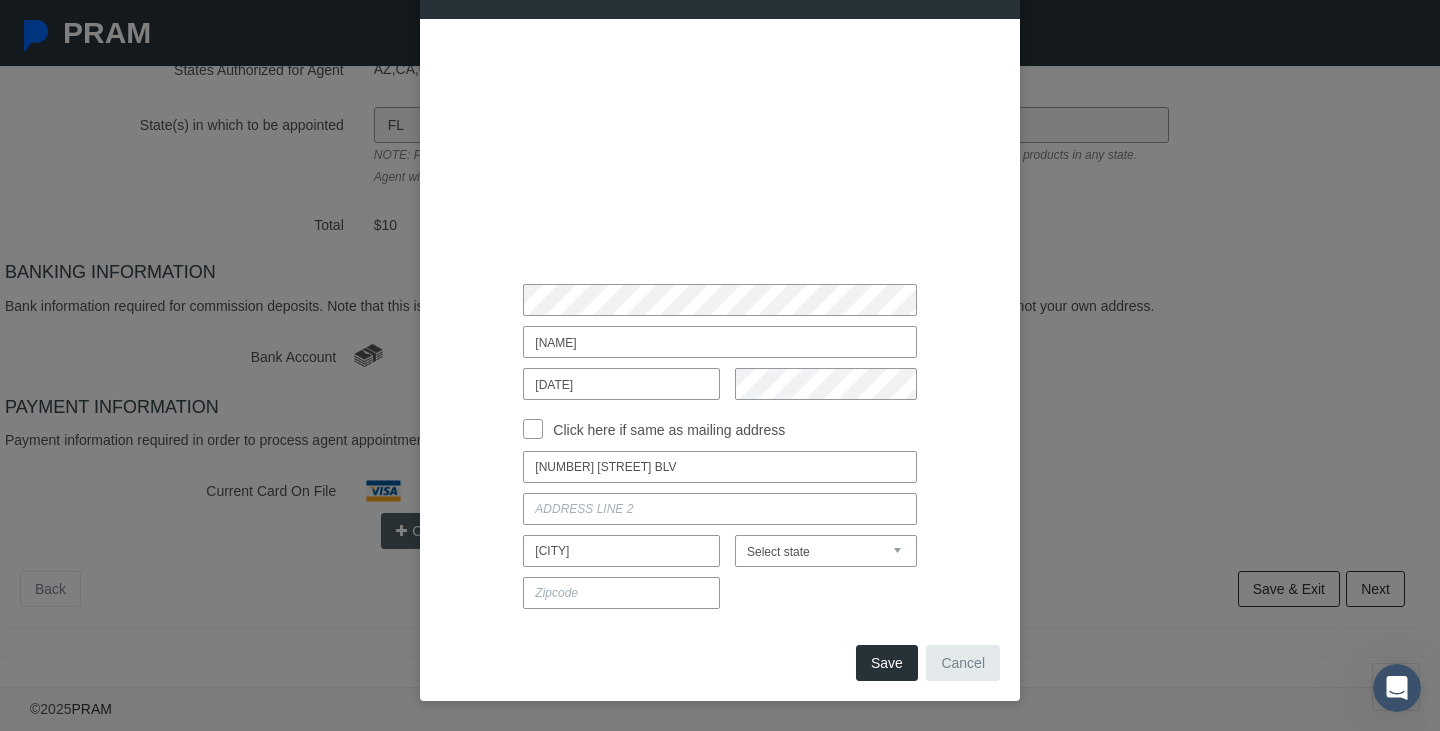type on "orlando" 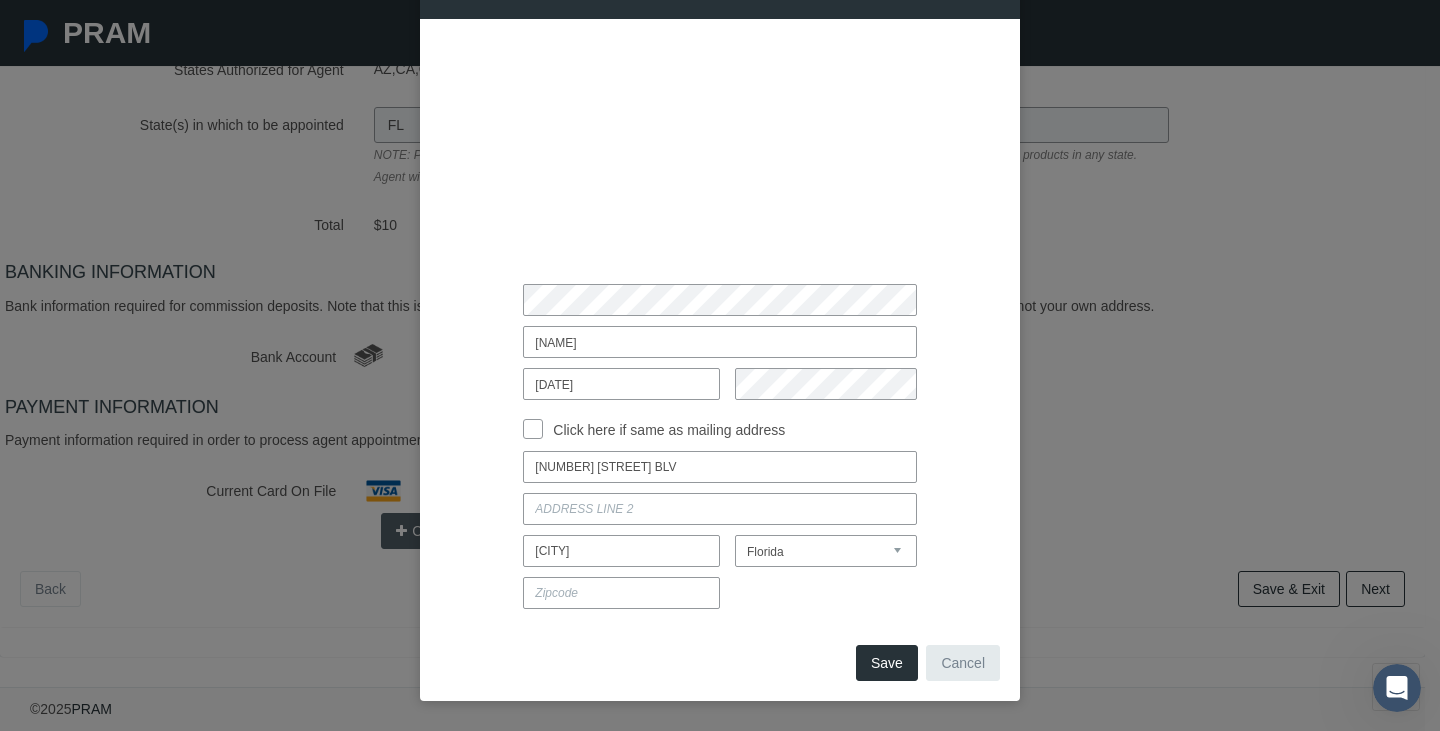 click on "Select state Alabama Alaska Arizona Arkansas California Colorado Connecticut Delaware Florida Georgia Hawaii Idaho Illinois Indiana Iowa Kansas Kentucky Louisiana Maine Maryland Massachusetts Michigan Minnesota Mississippi Missouri Montana Nebraska Nevada New Hampshire New Jersey New Mexico New York North Carolina North Dakota Ohio Oklahoma Oregon Pennsylvania Puerto Rico Rhode Island South Carolina South Dakota Tennessee Texas Utah Vermont Virginia Washington Washington, DC West Virginia Wisconsin Wyoming" at bounding box center (826, 551) 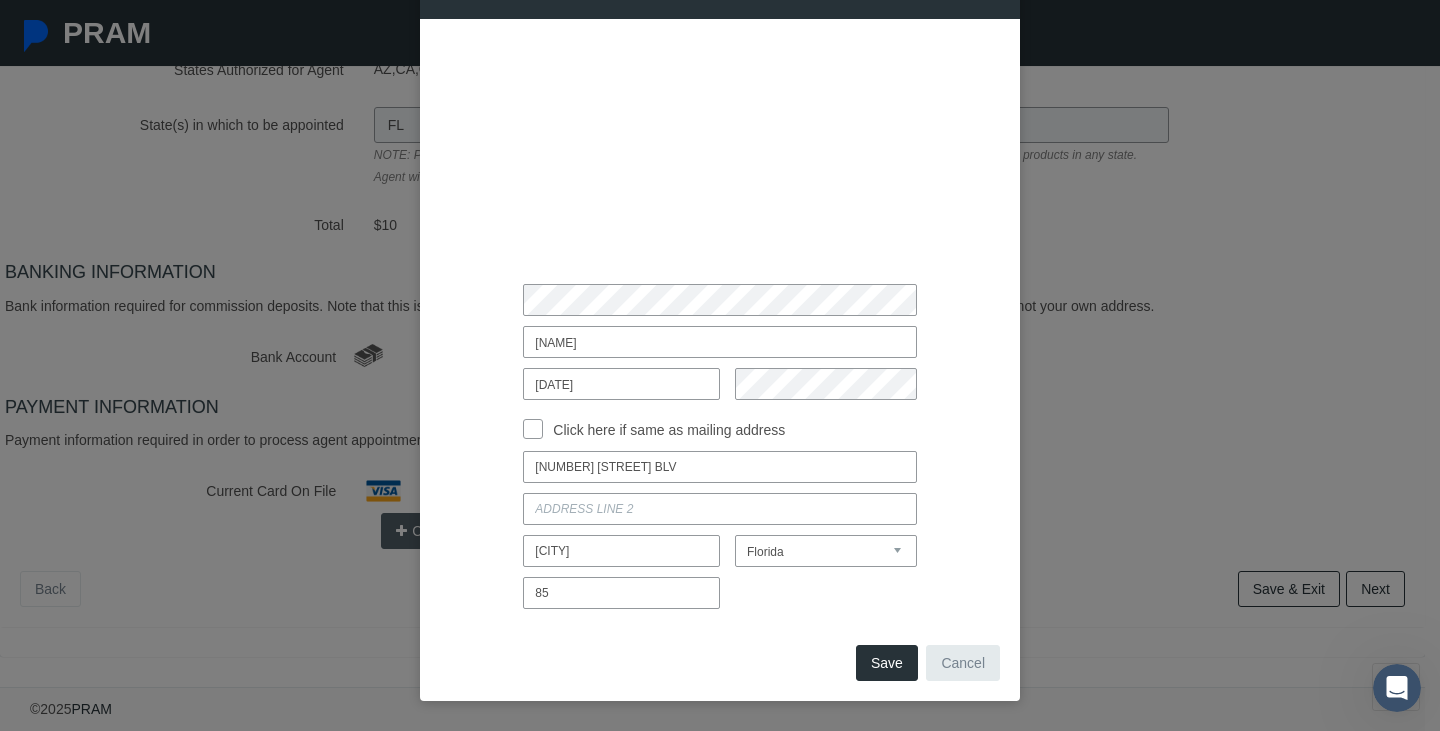 type on "8" 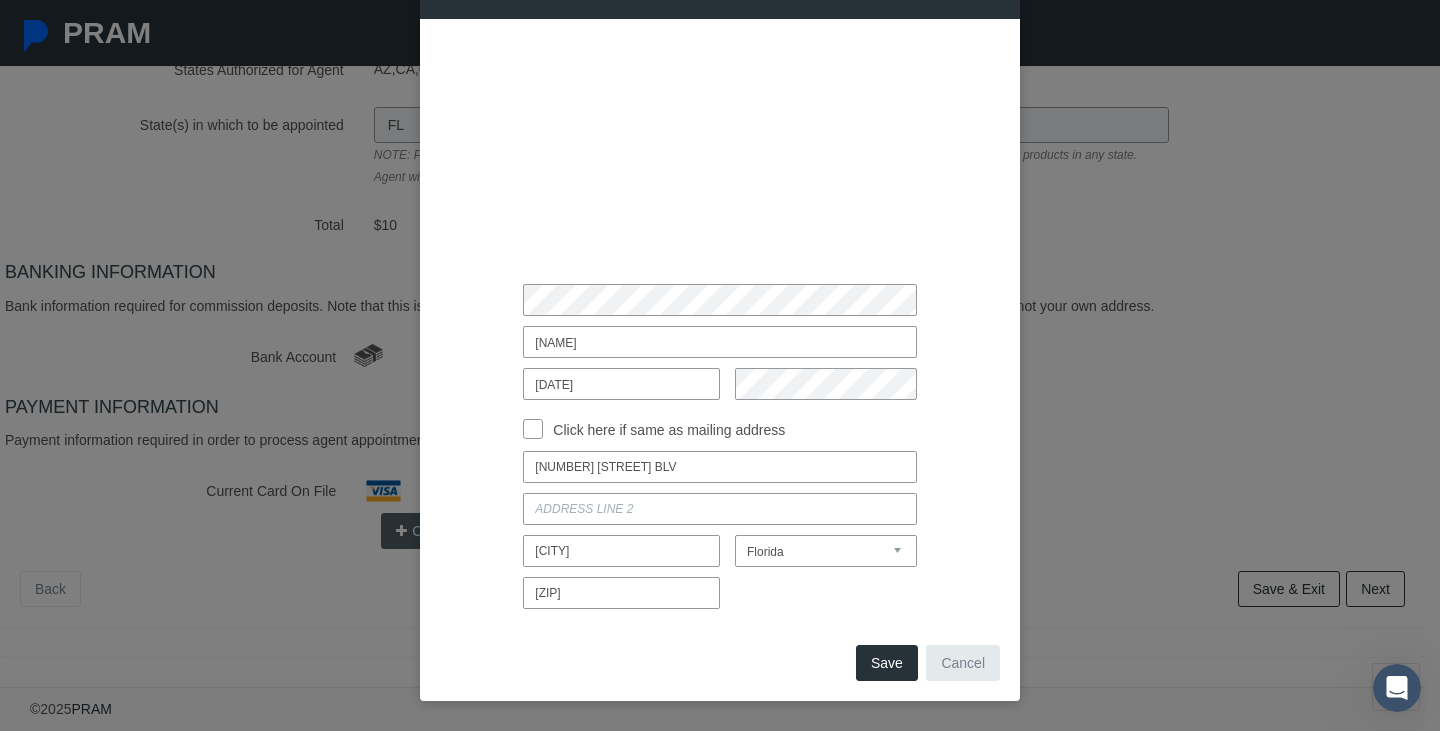 type on "32819" 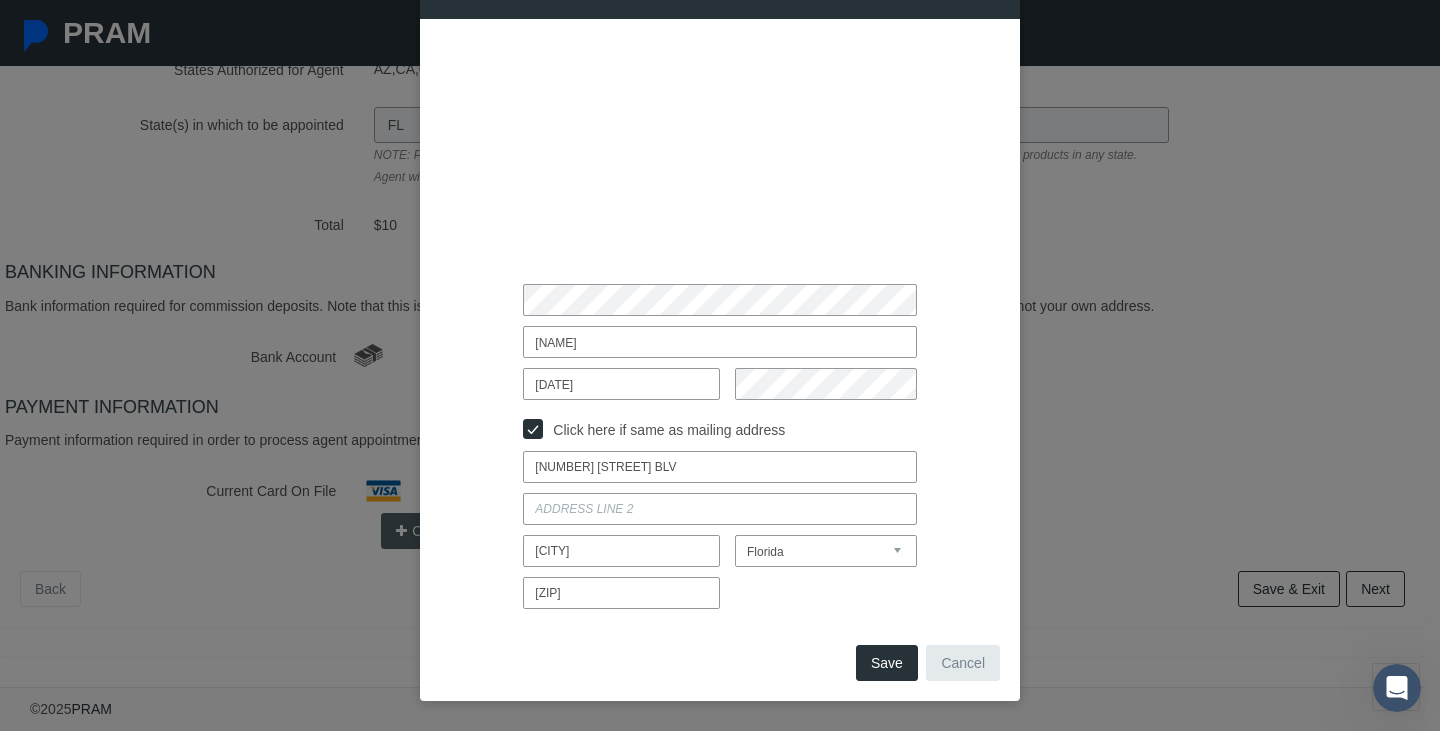 type on "7264 GATESHEAD CIRCLE" 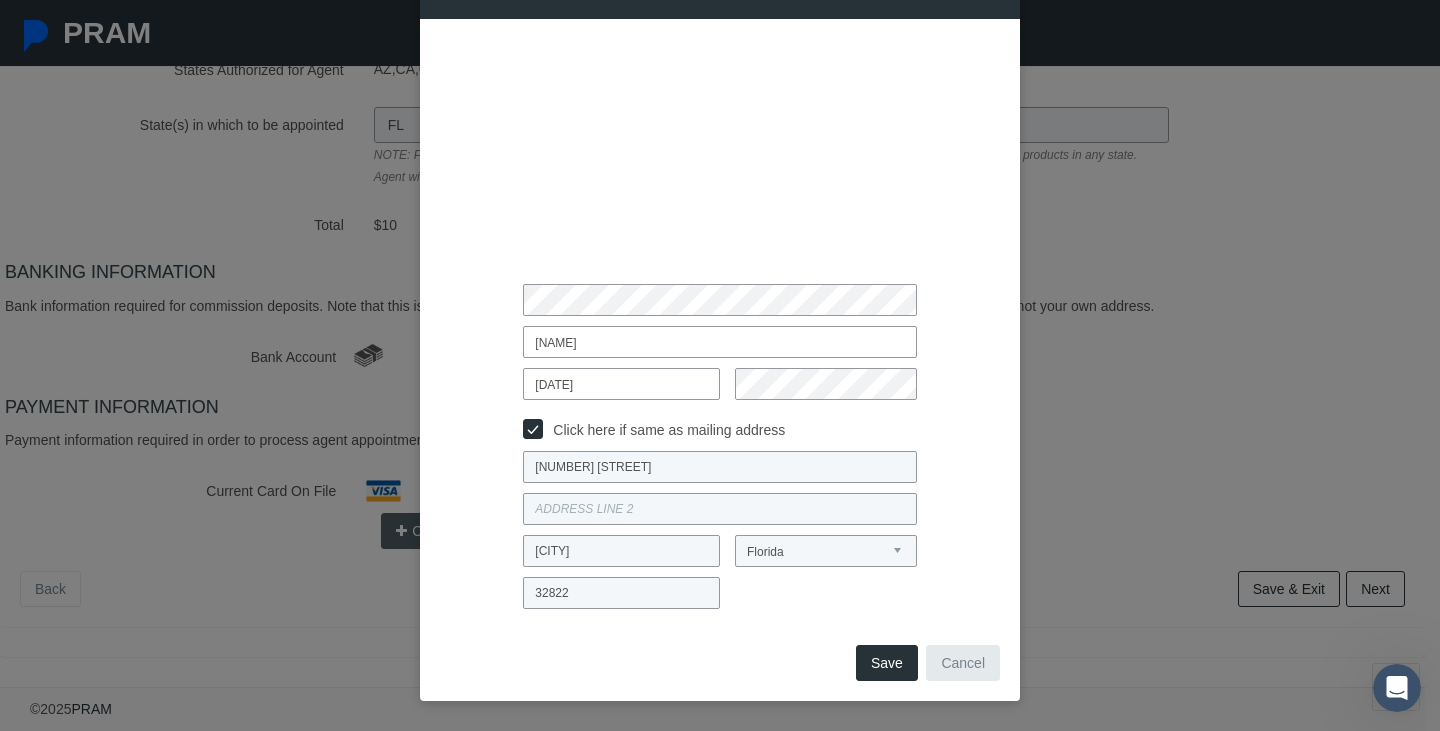 click on "Click here if same as mailing address" at bounding box center [533, 427] 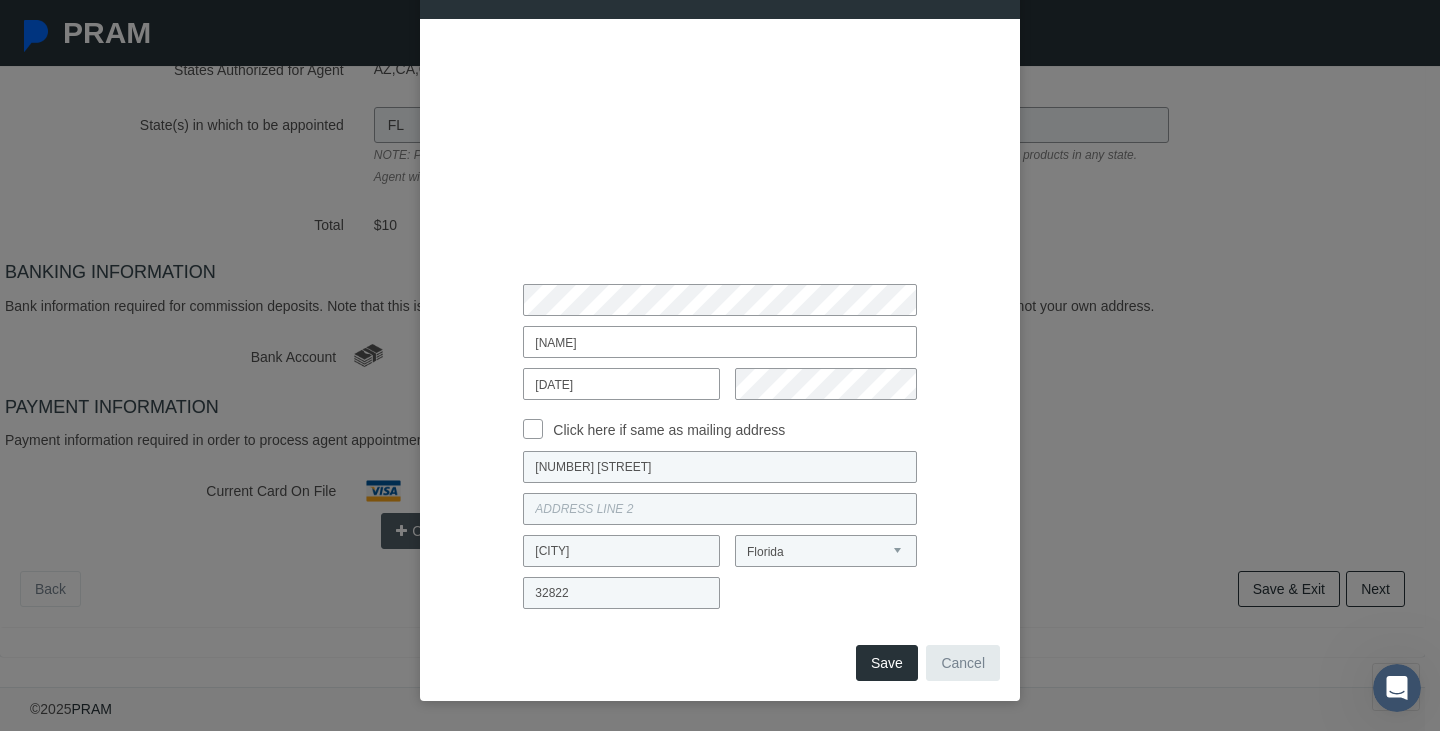 type 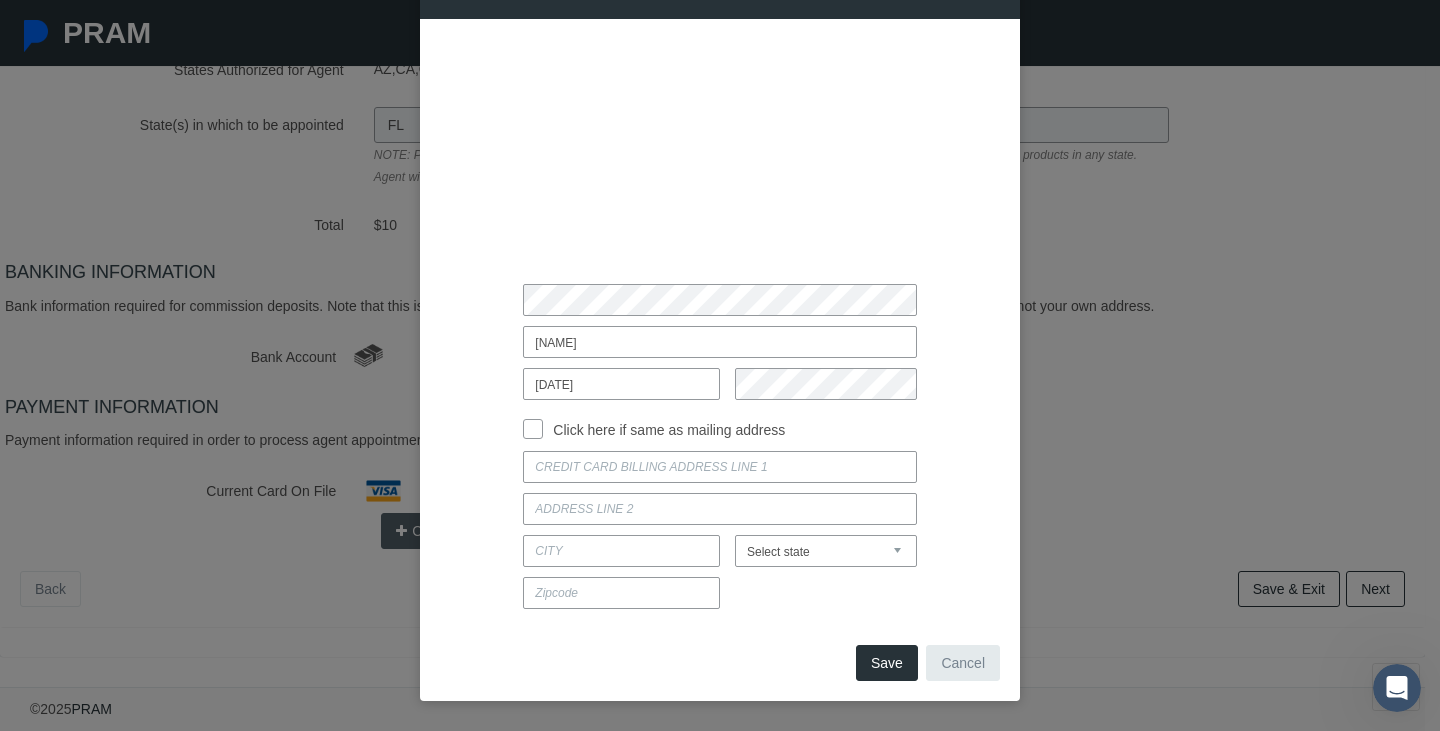 click at bounding box center (719, 467) 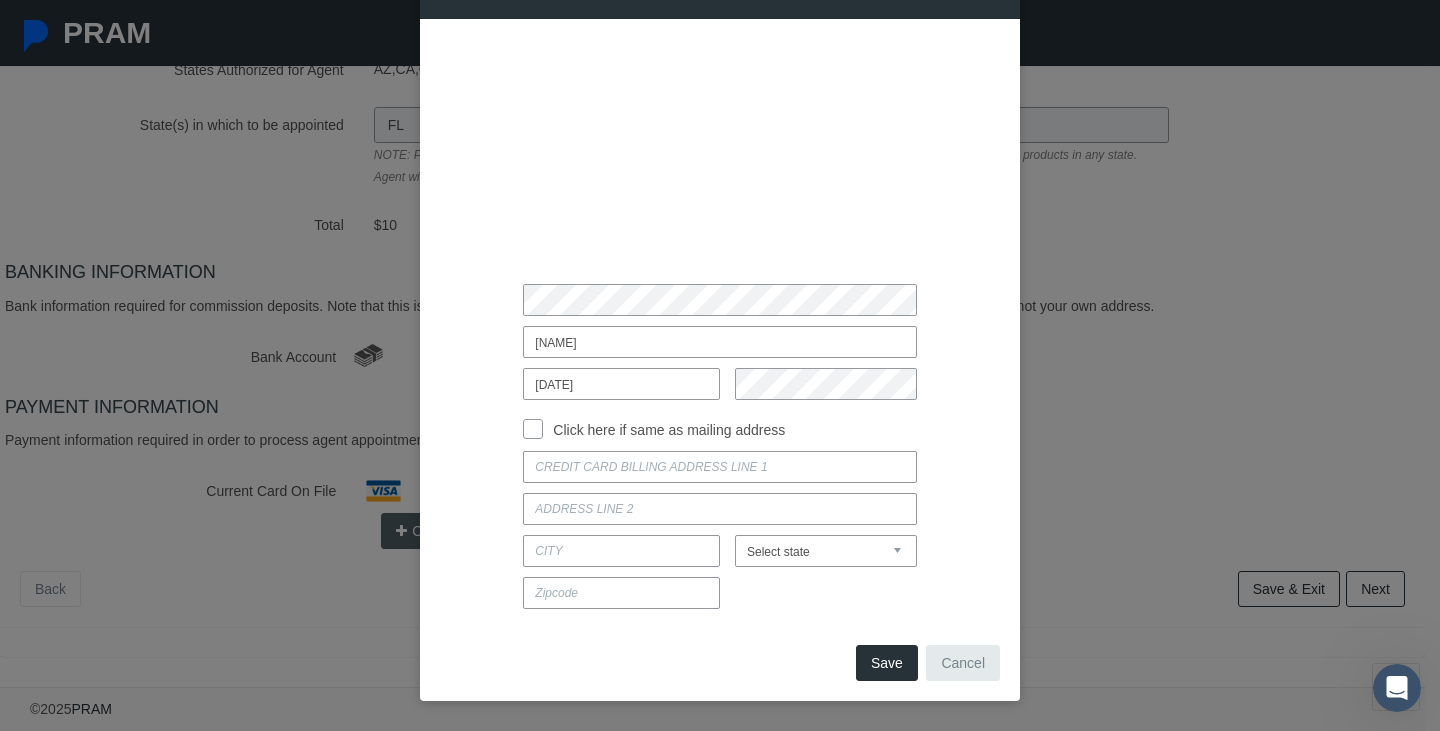 type on "8510 Sandberry Blvd" 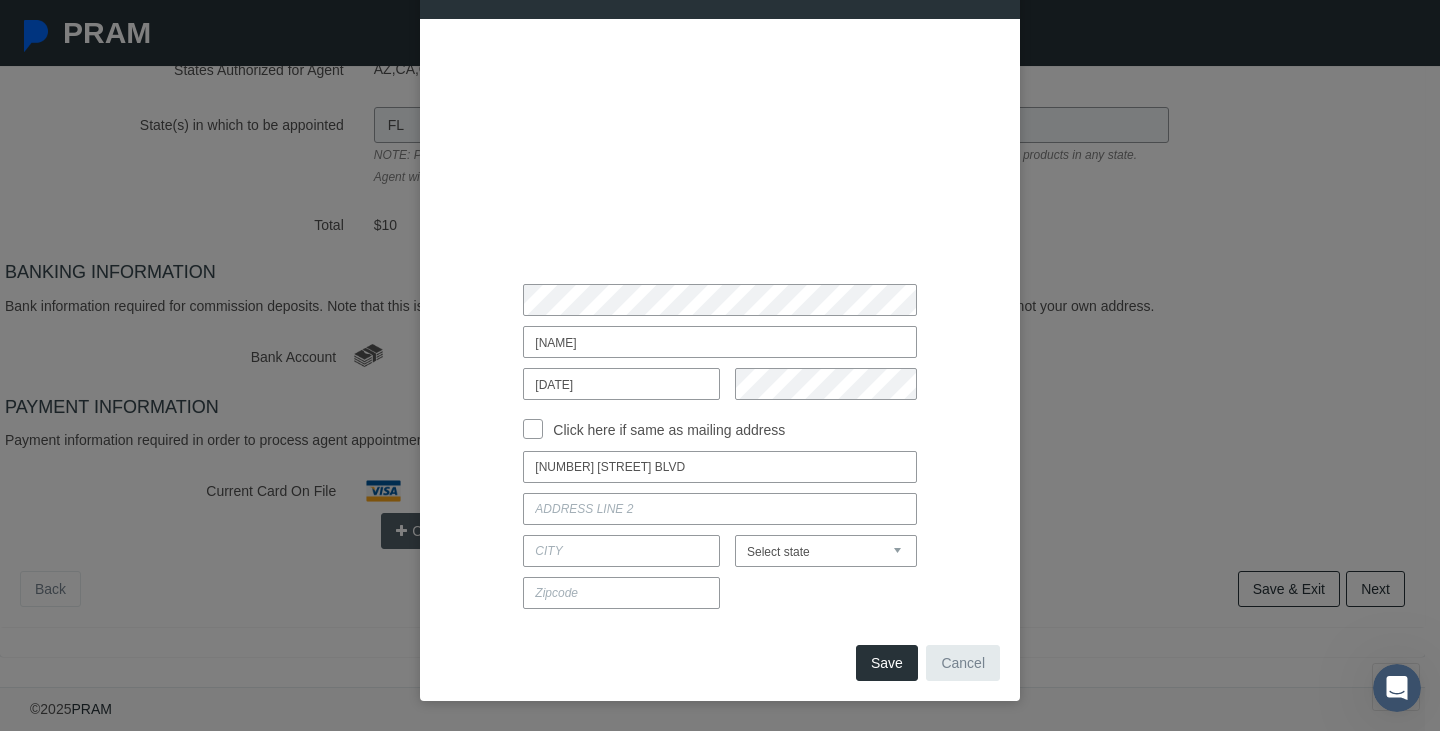 type on "Orlando" 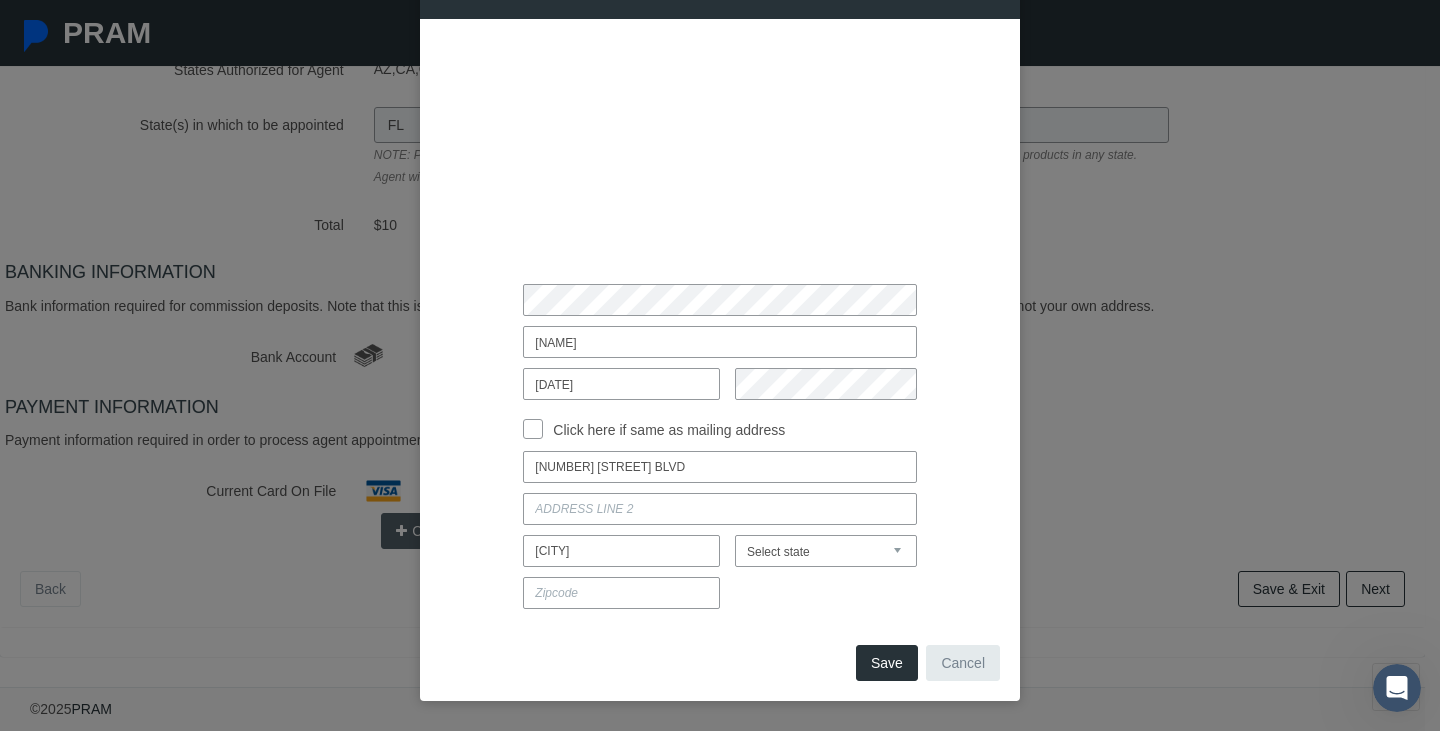 select on "FL" 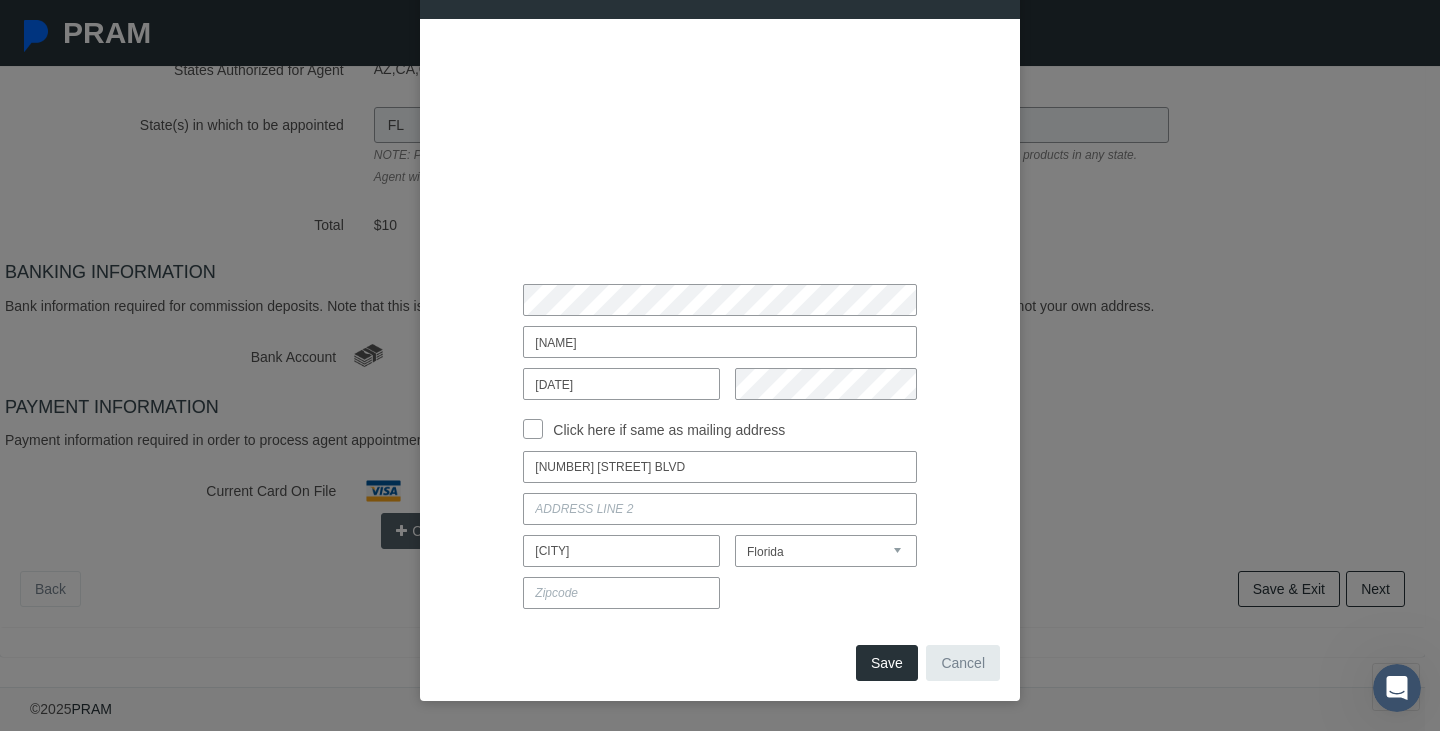 type on "32819" 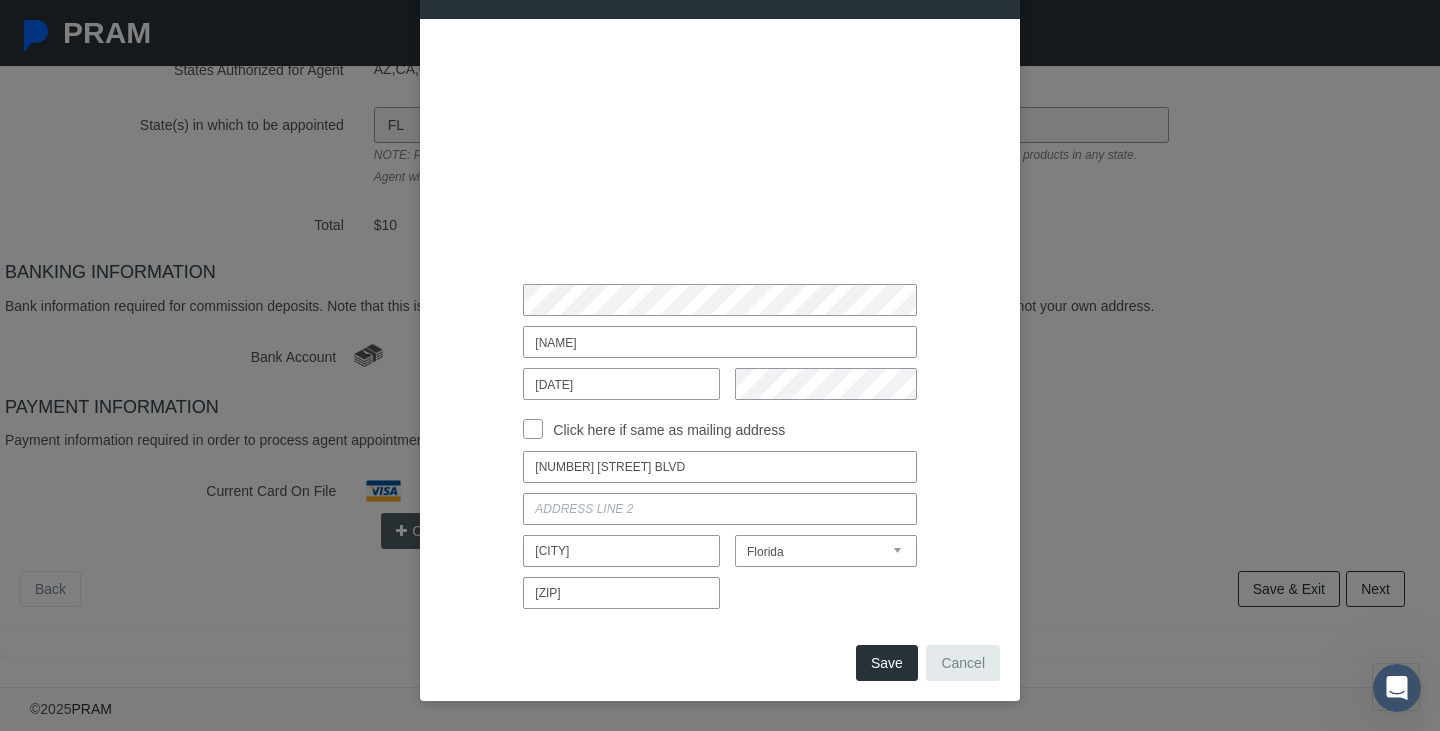 click on "Save" at bounding box center [887, 663] 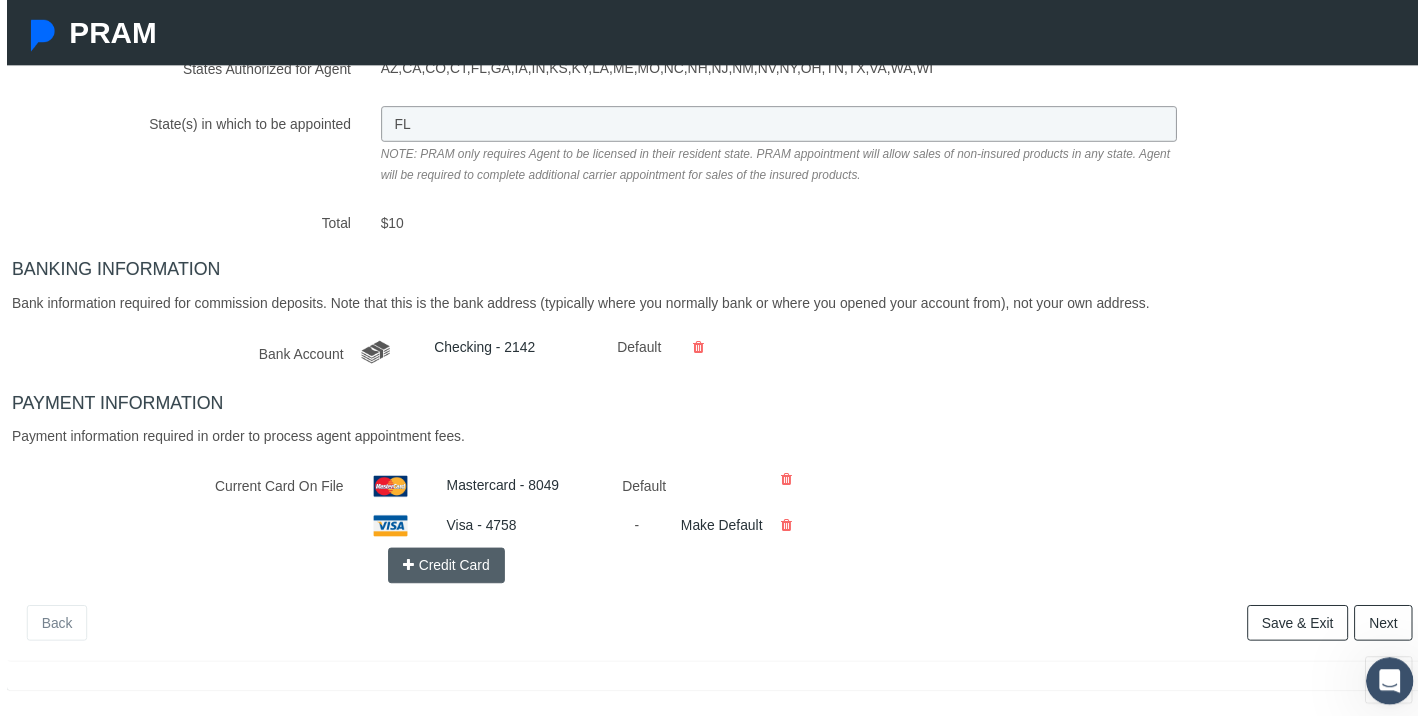 click on "Save & Exit" at bounding box center (1304, 629) 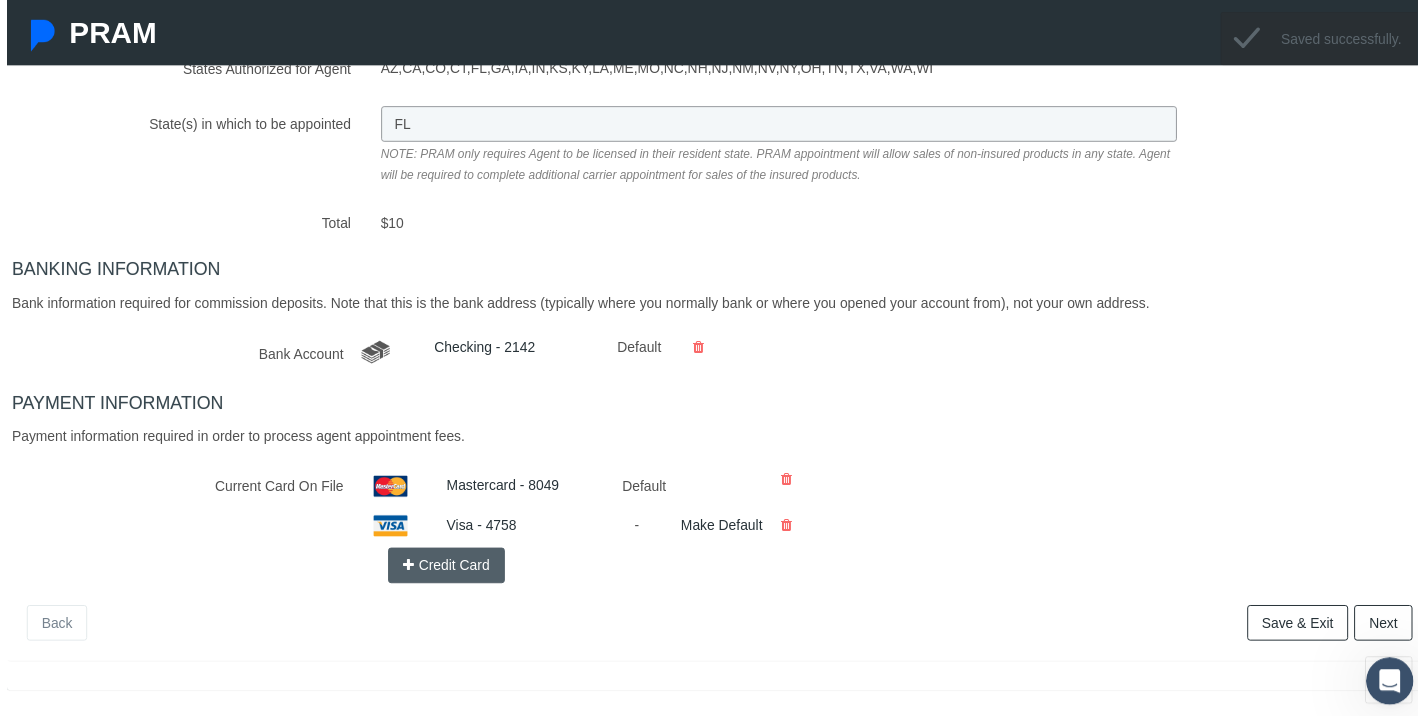 click on "Save & Exit" at bounding box center (1304, 629) 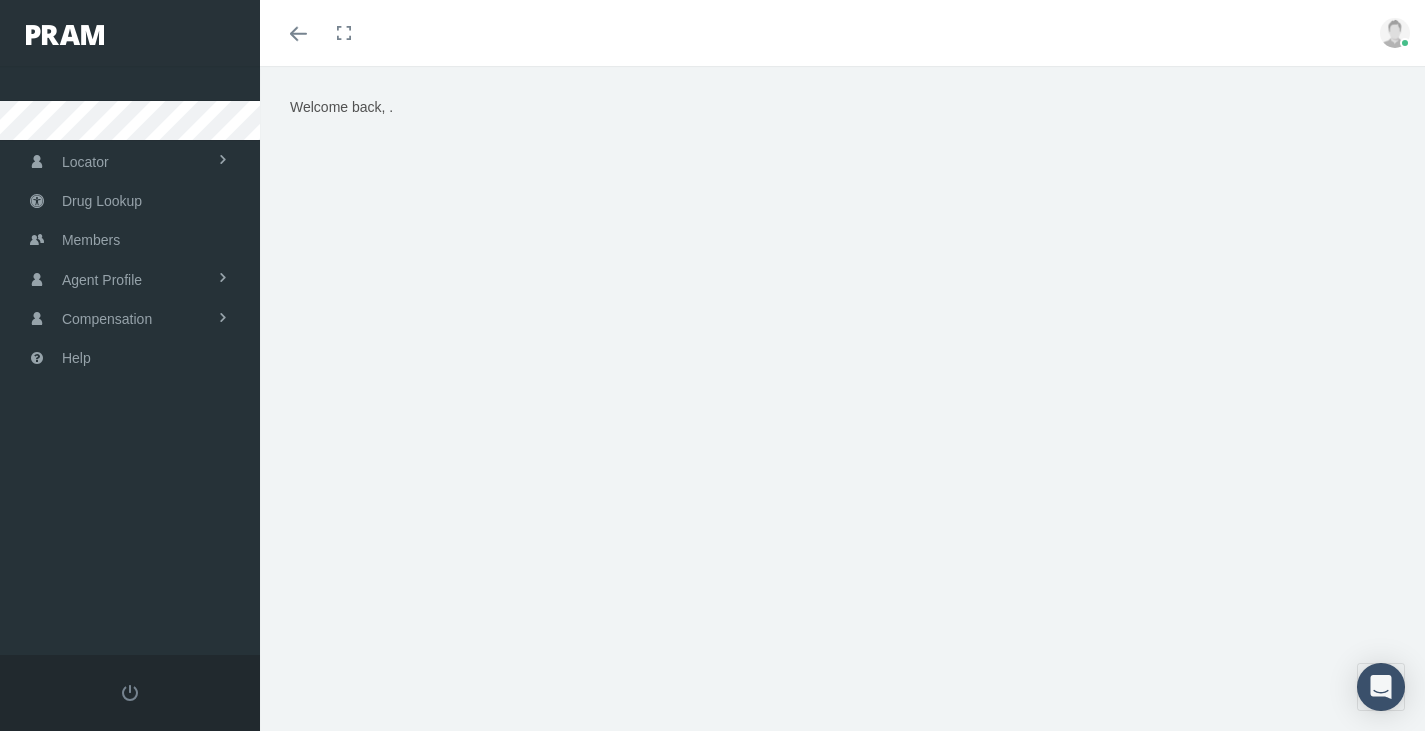 scroll, scrollTop: 0, scrollLeft: 0, axis: both 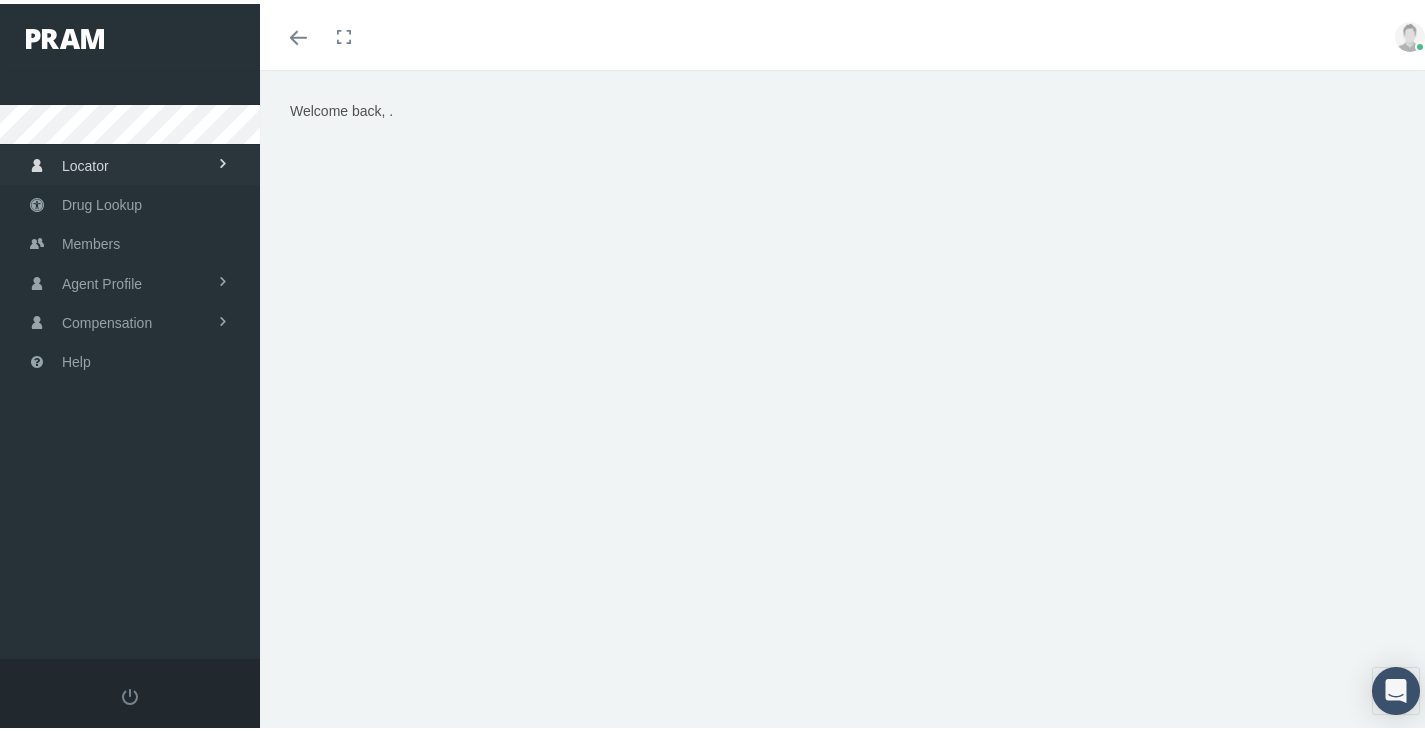 click on "Locator" at bounding box center [85, 162] 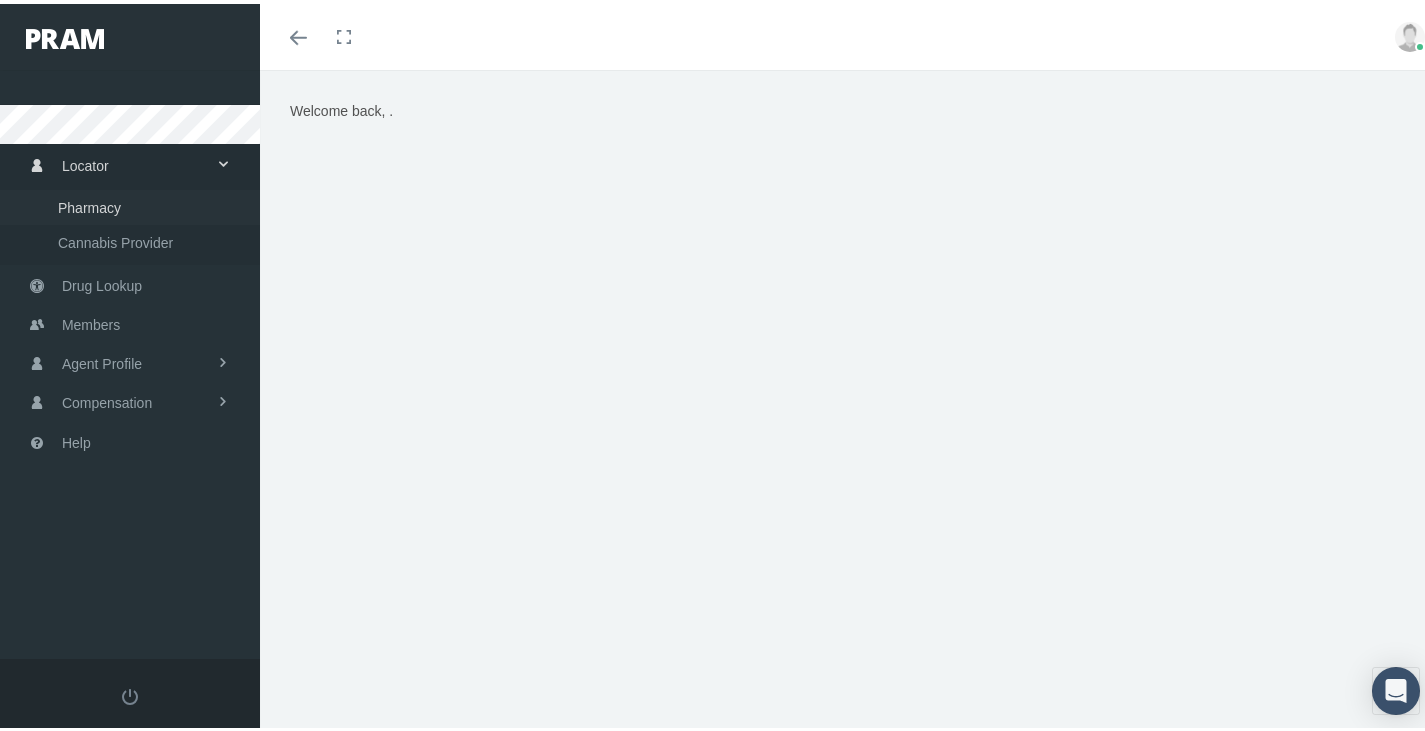 click on "Pharmacy" at bounding box center (89, 204) 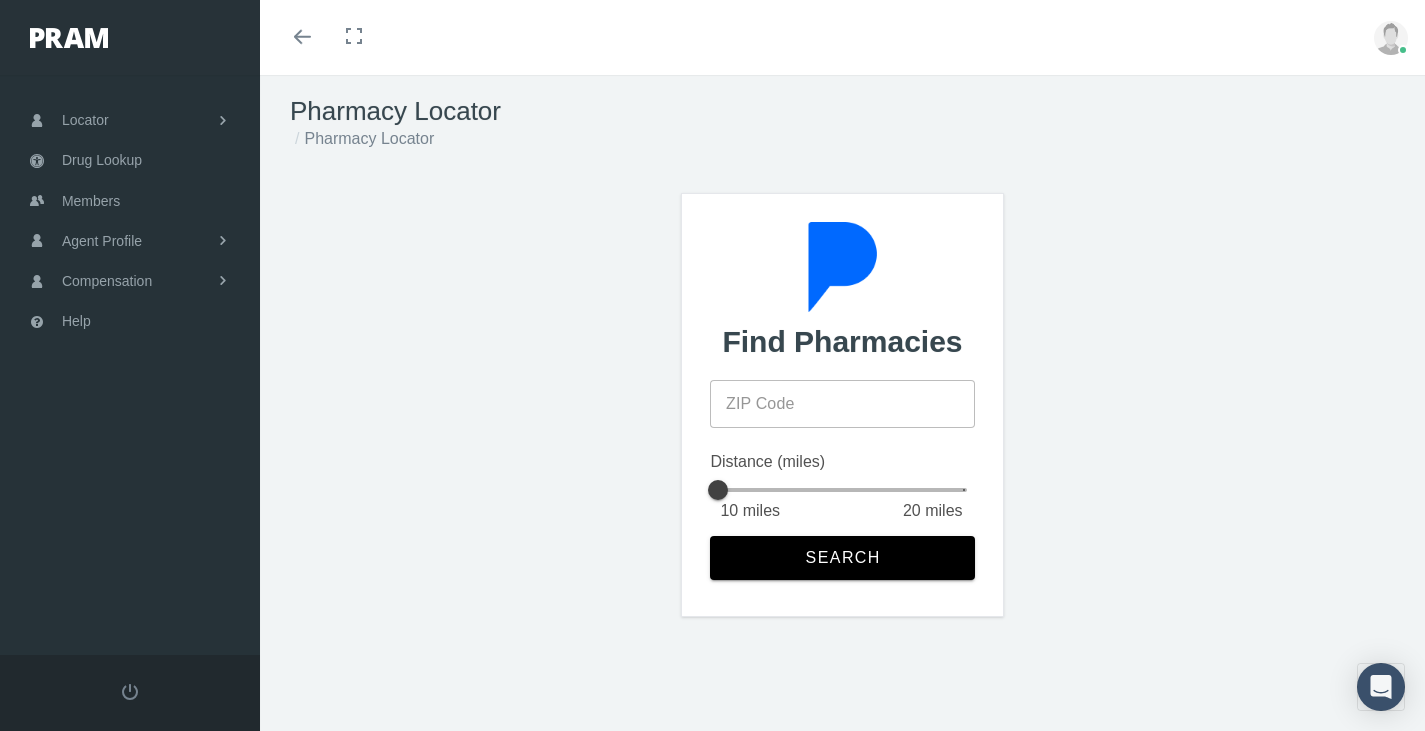 scroll, scrollTop: 0, scrollLeft: 0, axis: both 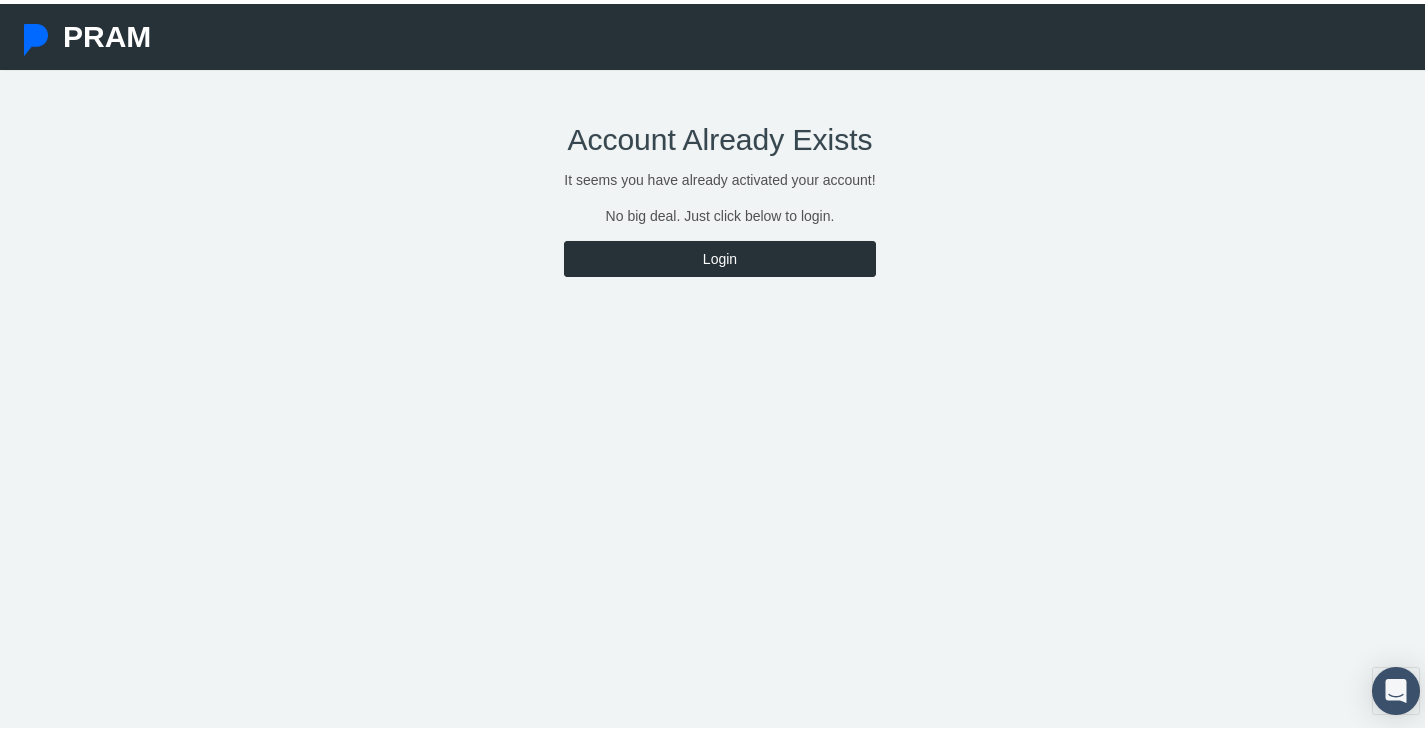 click on "Login" at bounding box center [719, 255] 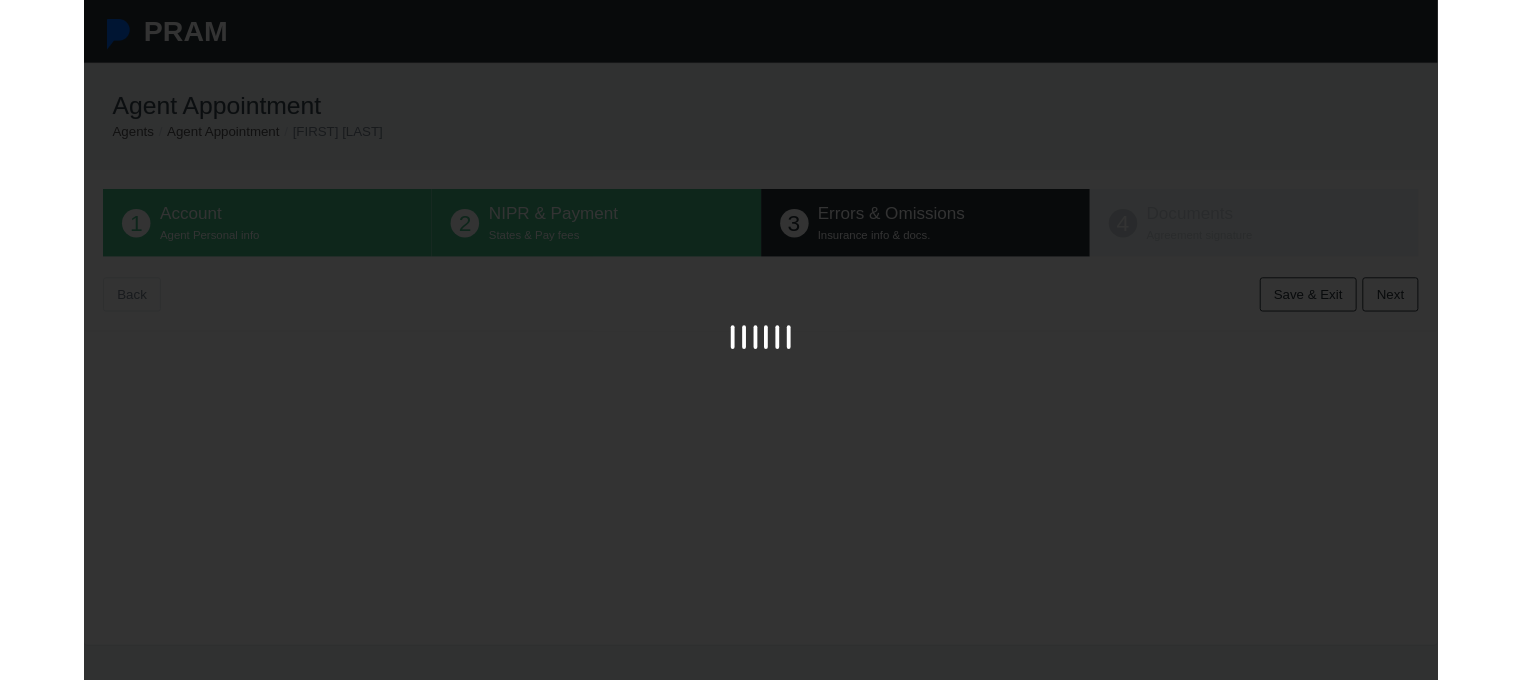 scroll, scrollTop: 0, scrollLeft: 0, axis: both 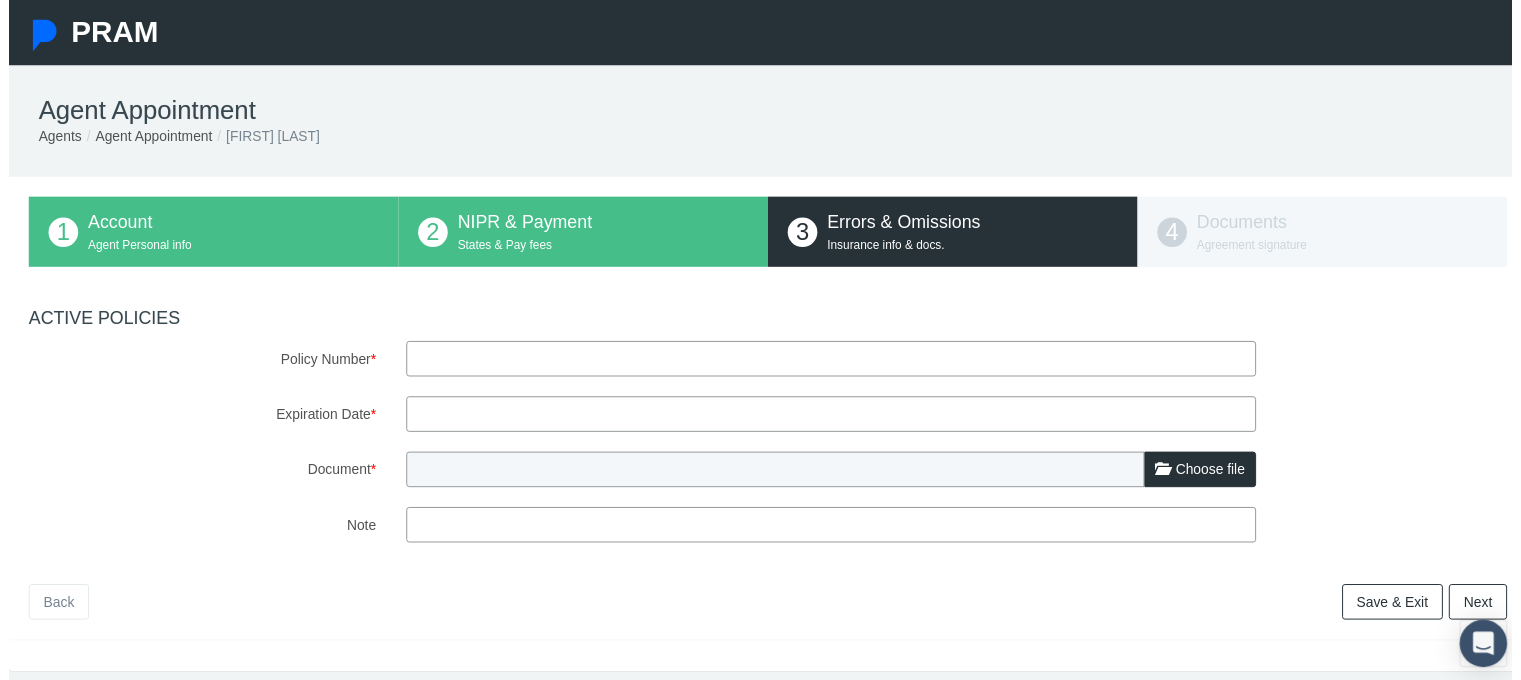 click on "Policy Number  *" at bounding box center [832, 363] 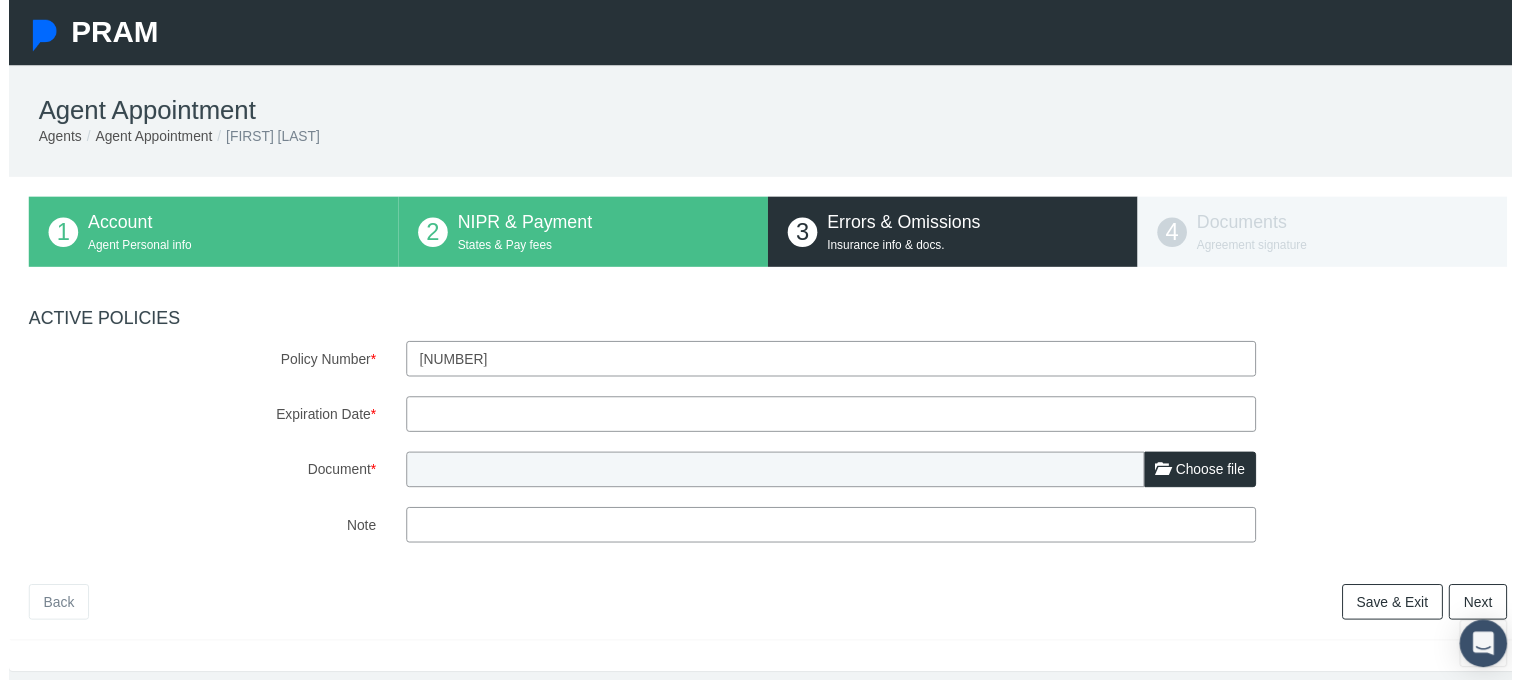 click on "596427449" at bounding box center [832, 363] 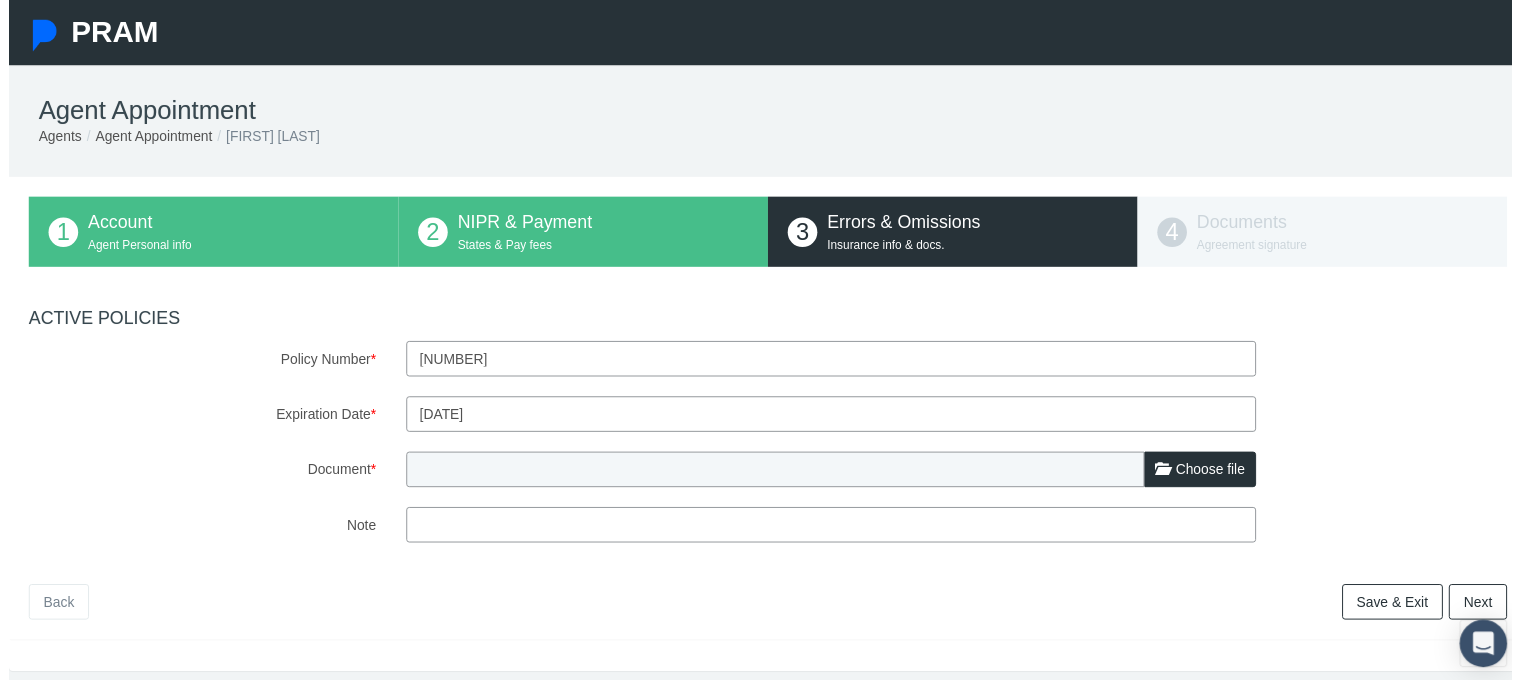type on "06/01/2026" 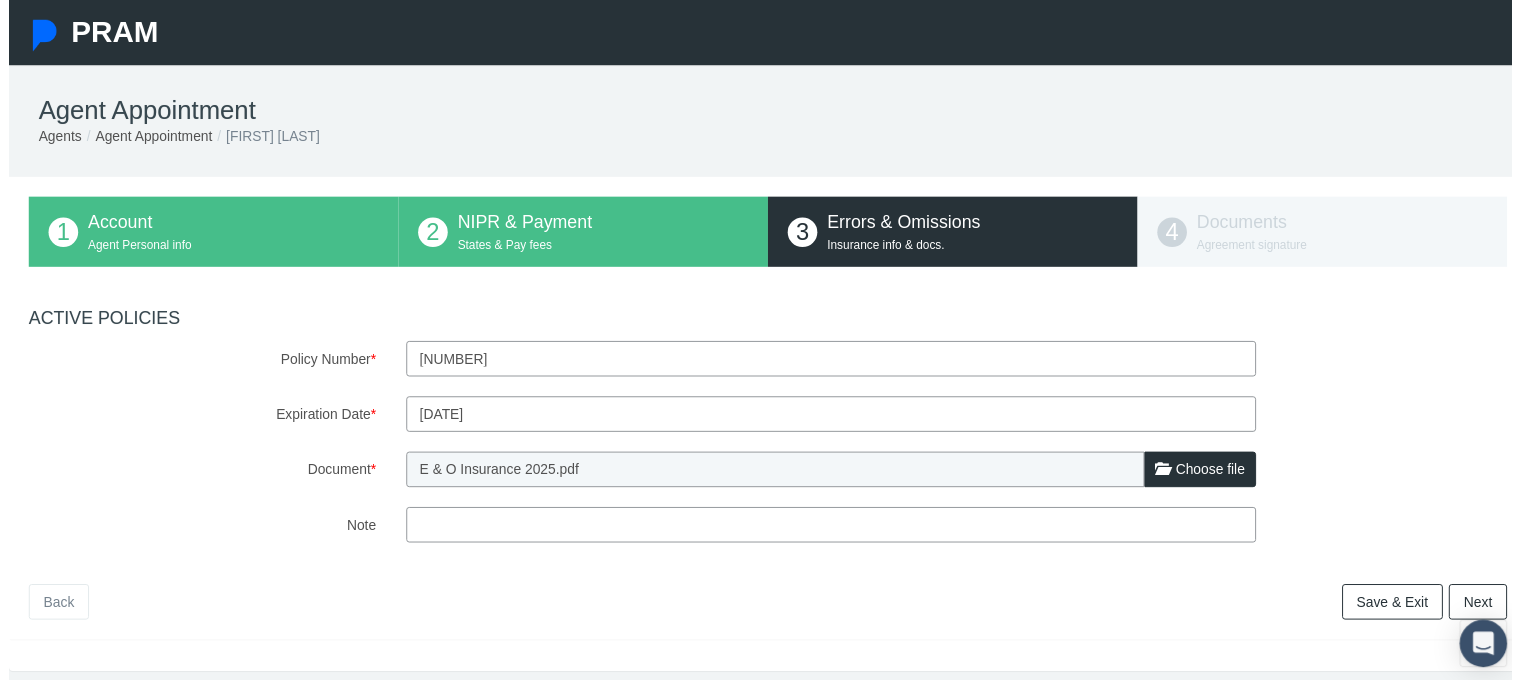 click on "Note" at bounding box center [832, 531] 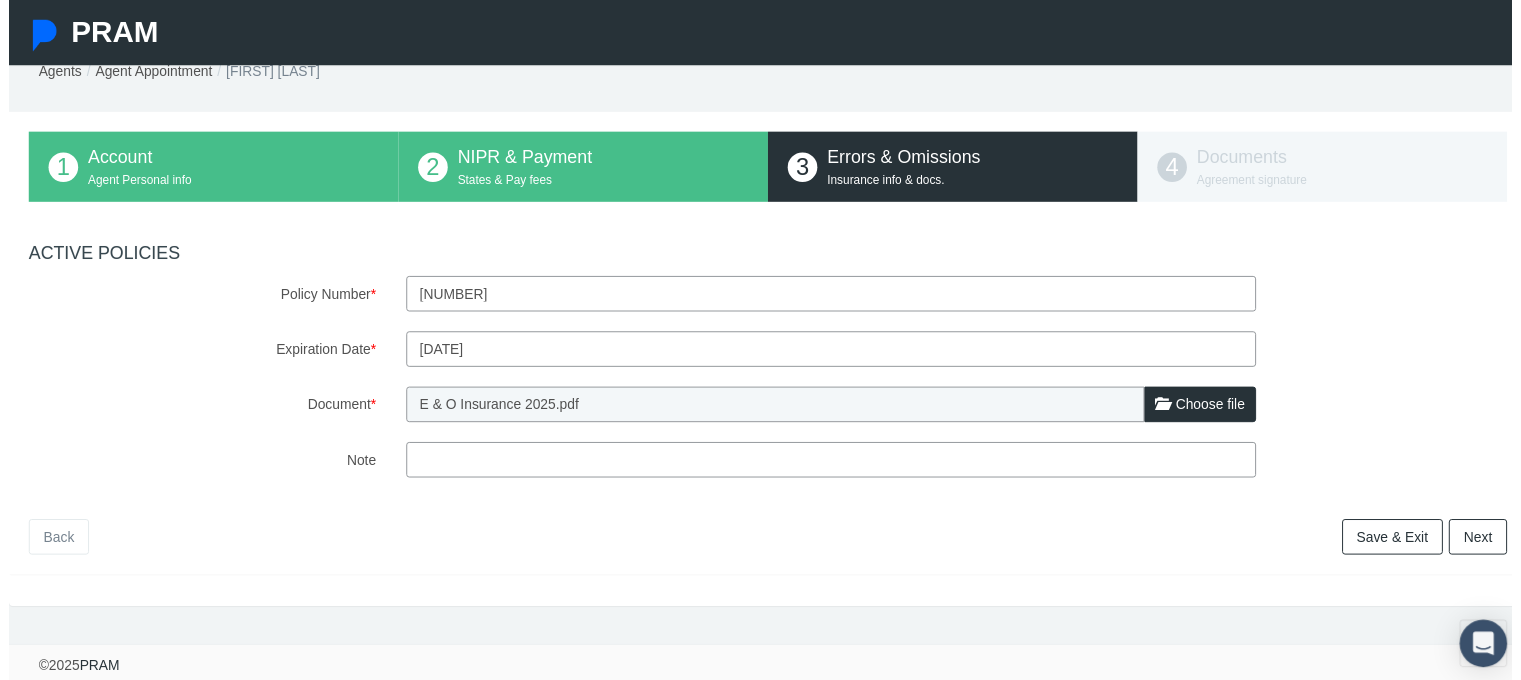 click on "Save & Exit" at bounding box center [1400, 543] 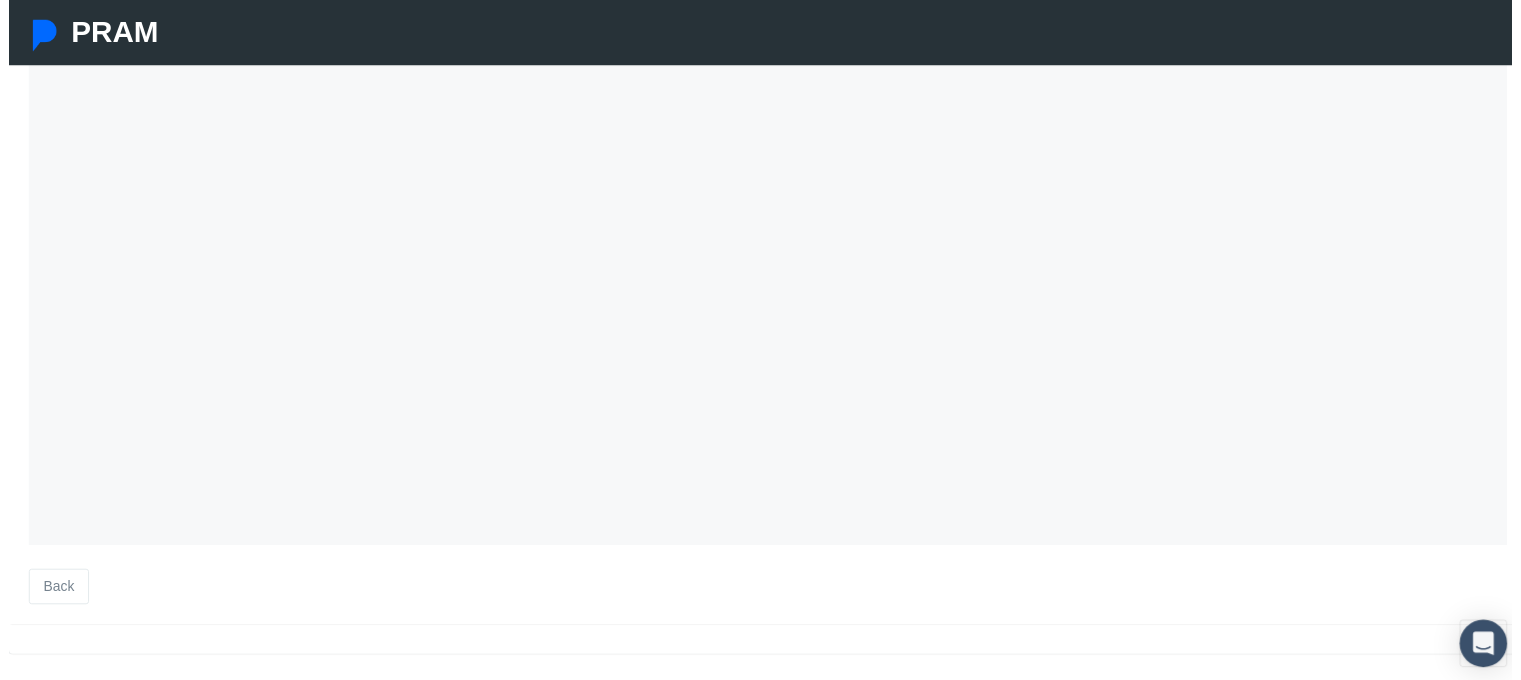scroll, scrollTop: 520, scrollLeft: 0, axis: vertical 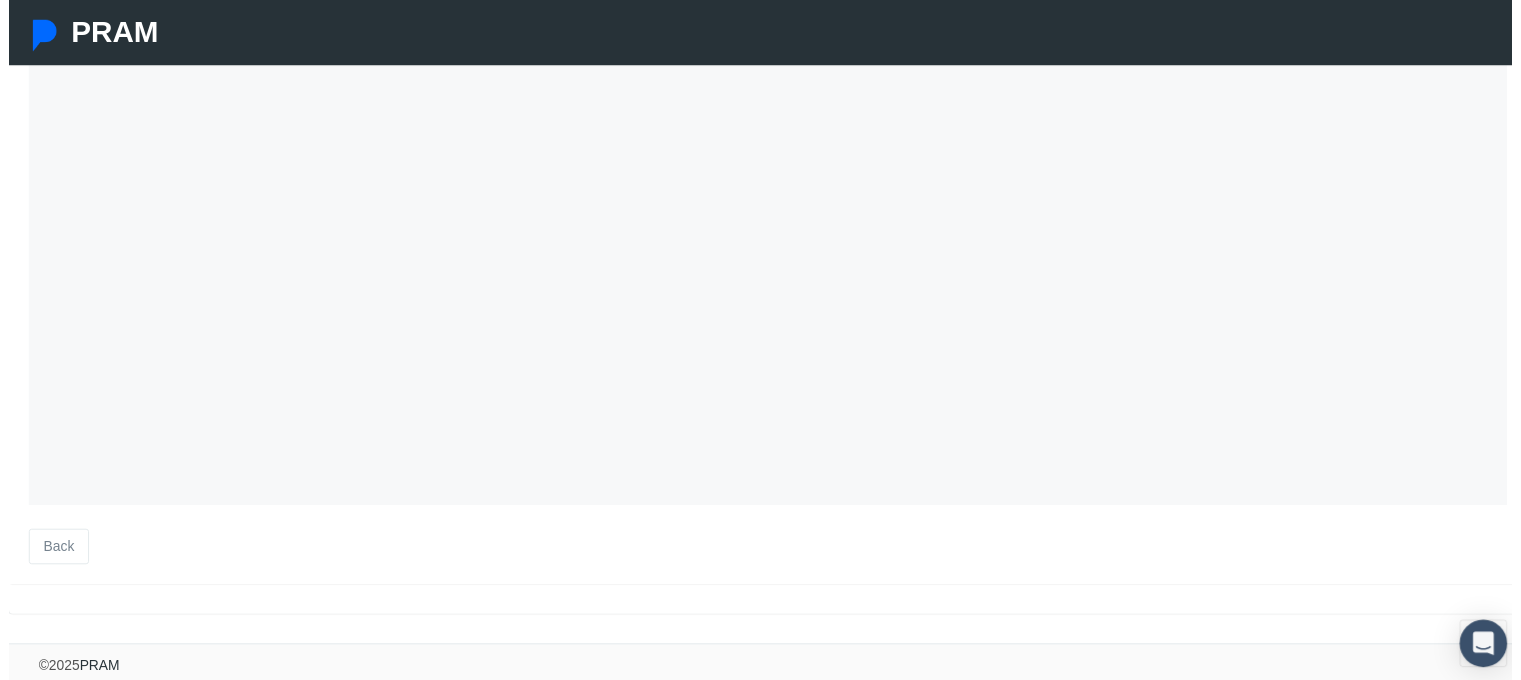 click on "Back" at bounding box center (50, 553) 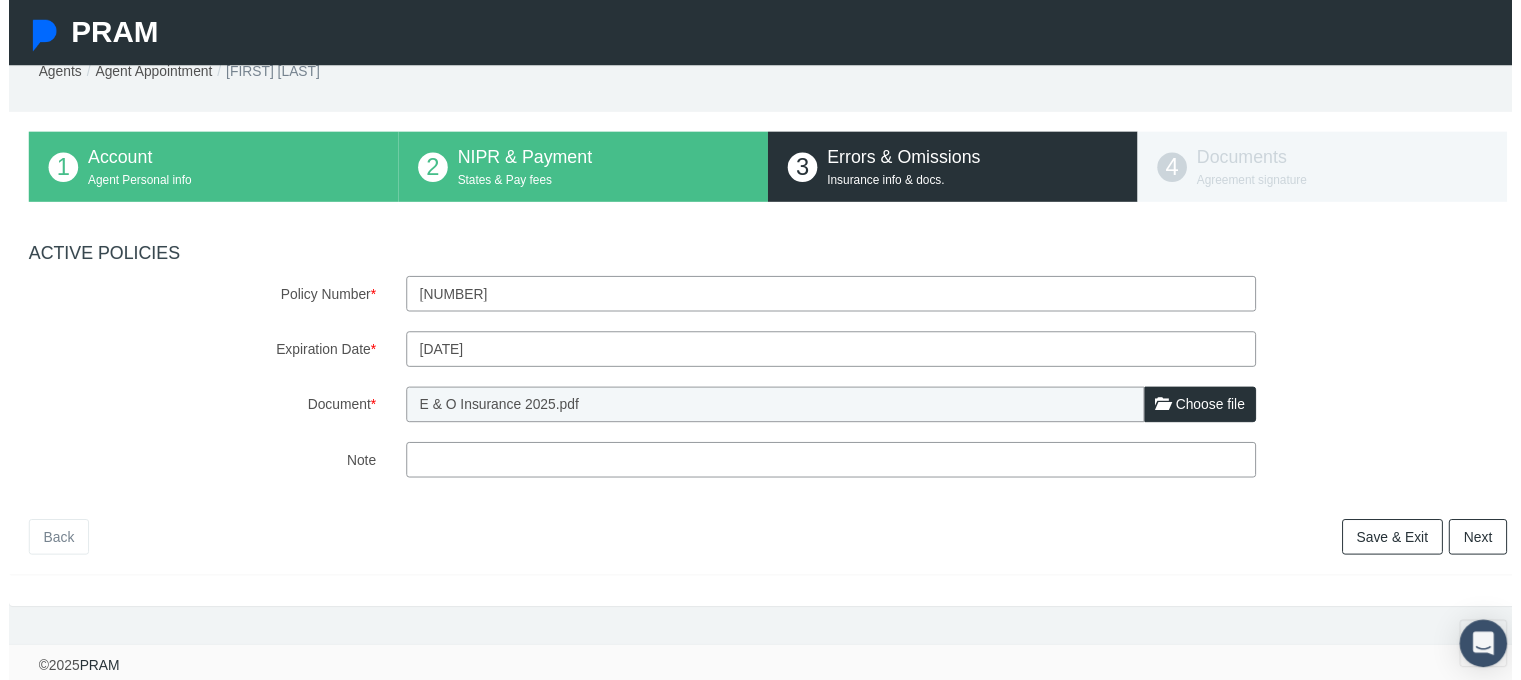 scroll, scrollTop: 81, scrollLeft: 0, axis: vertical 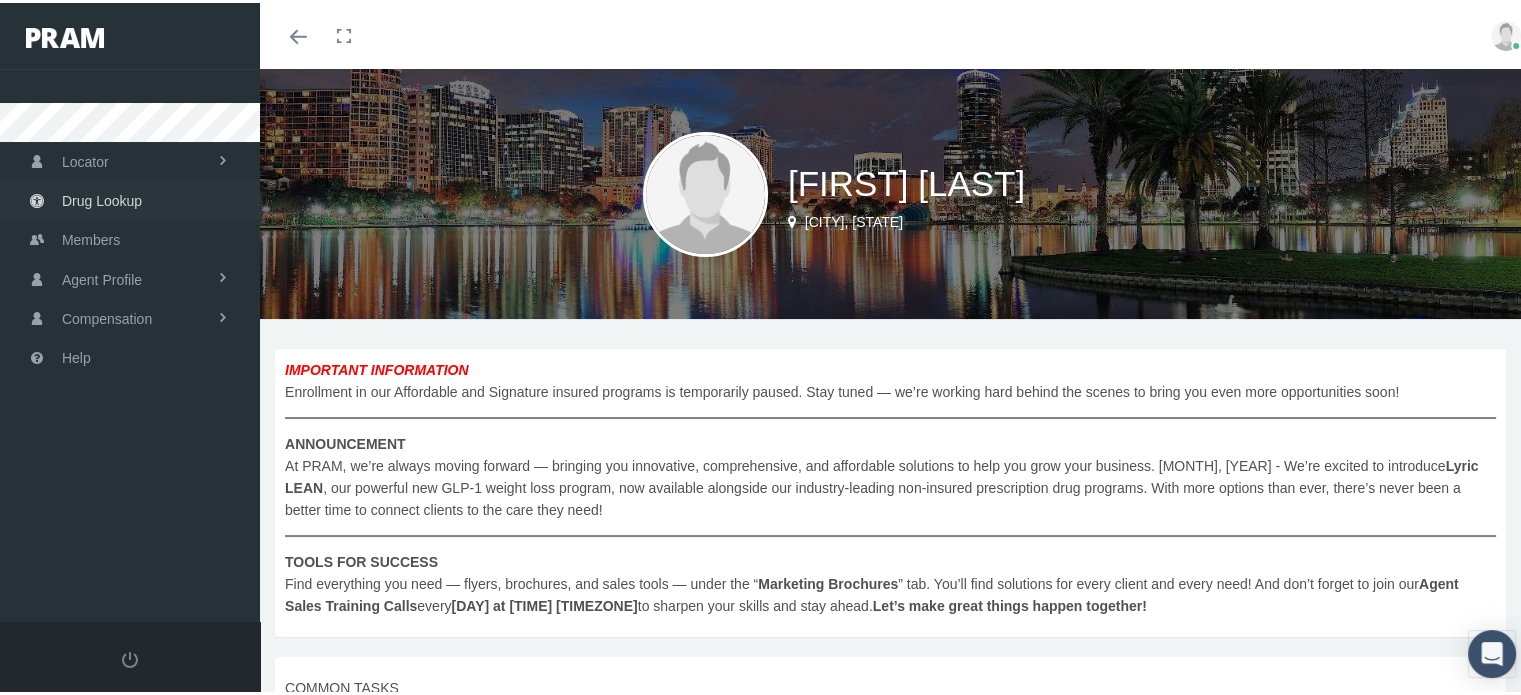 click on "Drug Lookup" at bounding box center [102, 198] 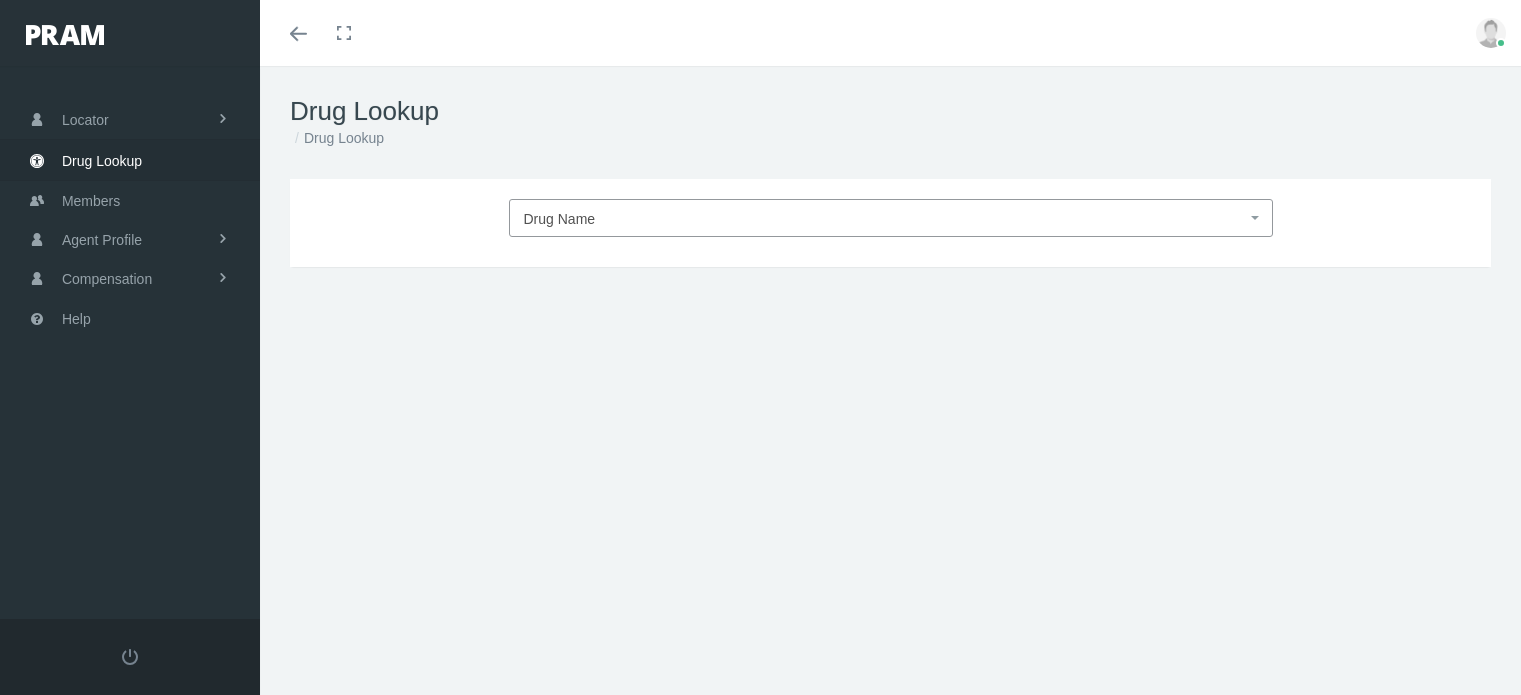 scroll, scrollTop: 0, scrollLeft: 0, axis: both 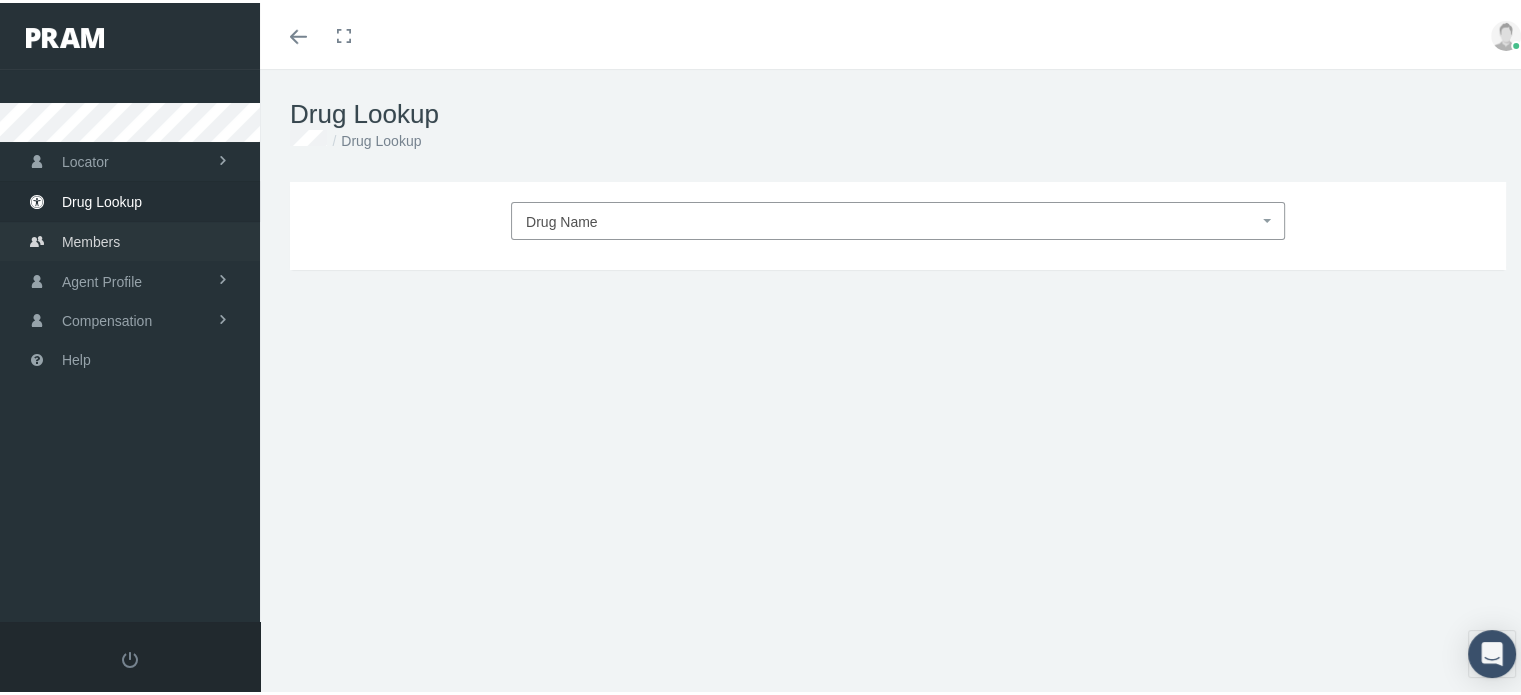click on "Members" at bounding box center [91, 239] 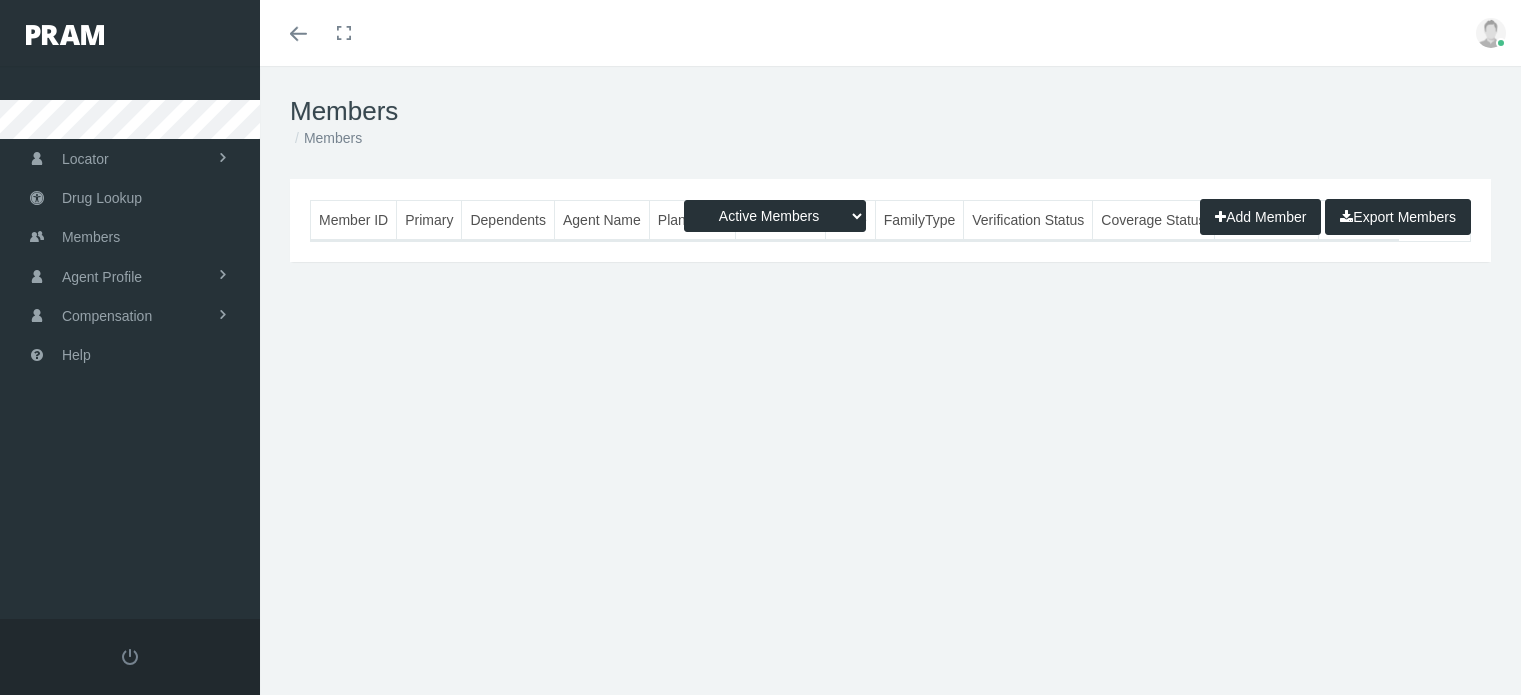scroll, scrollTop: 0, scrollLeft: 0, axis: both 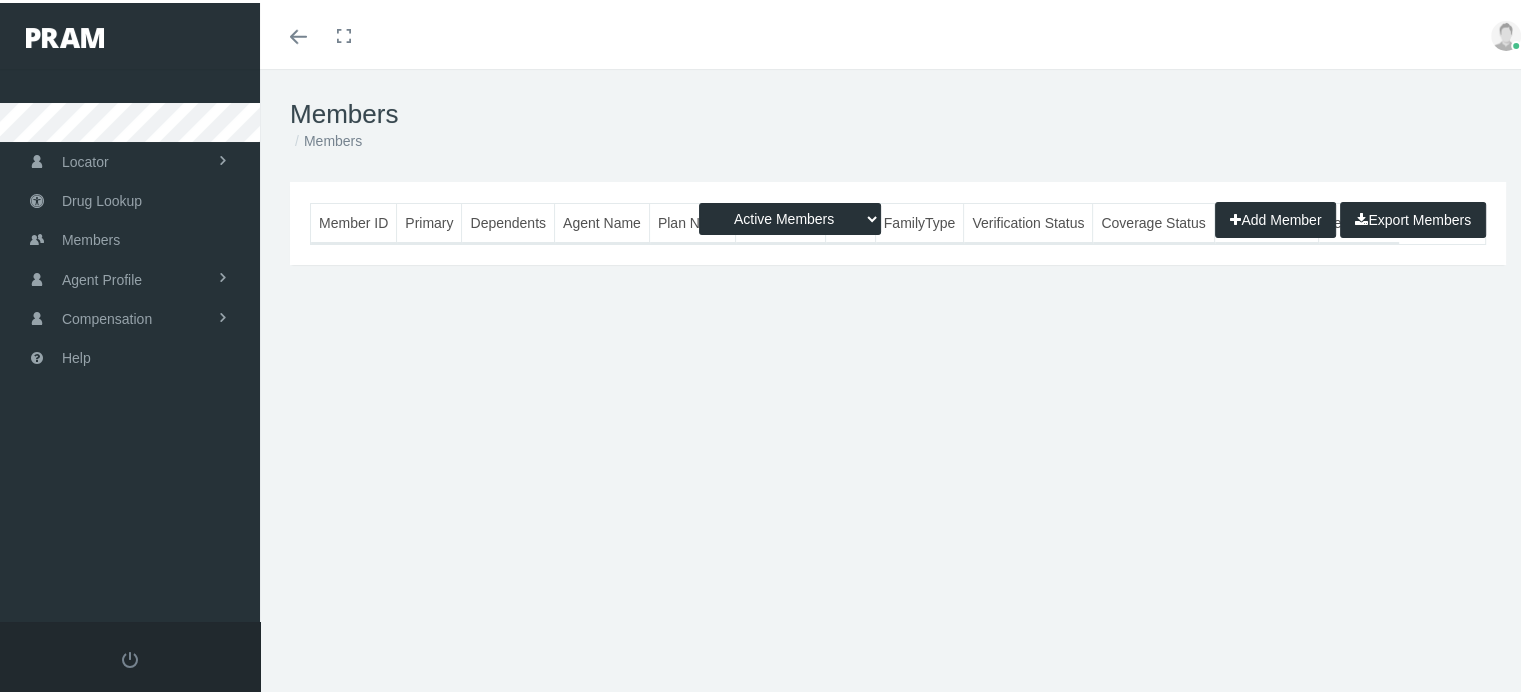 click on "Agent Profile" at bounding box center (102, 277) 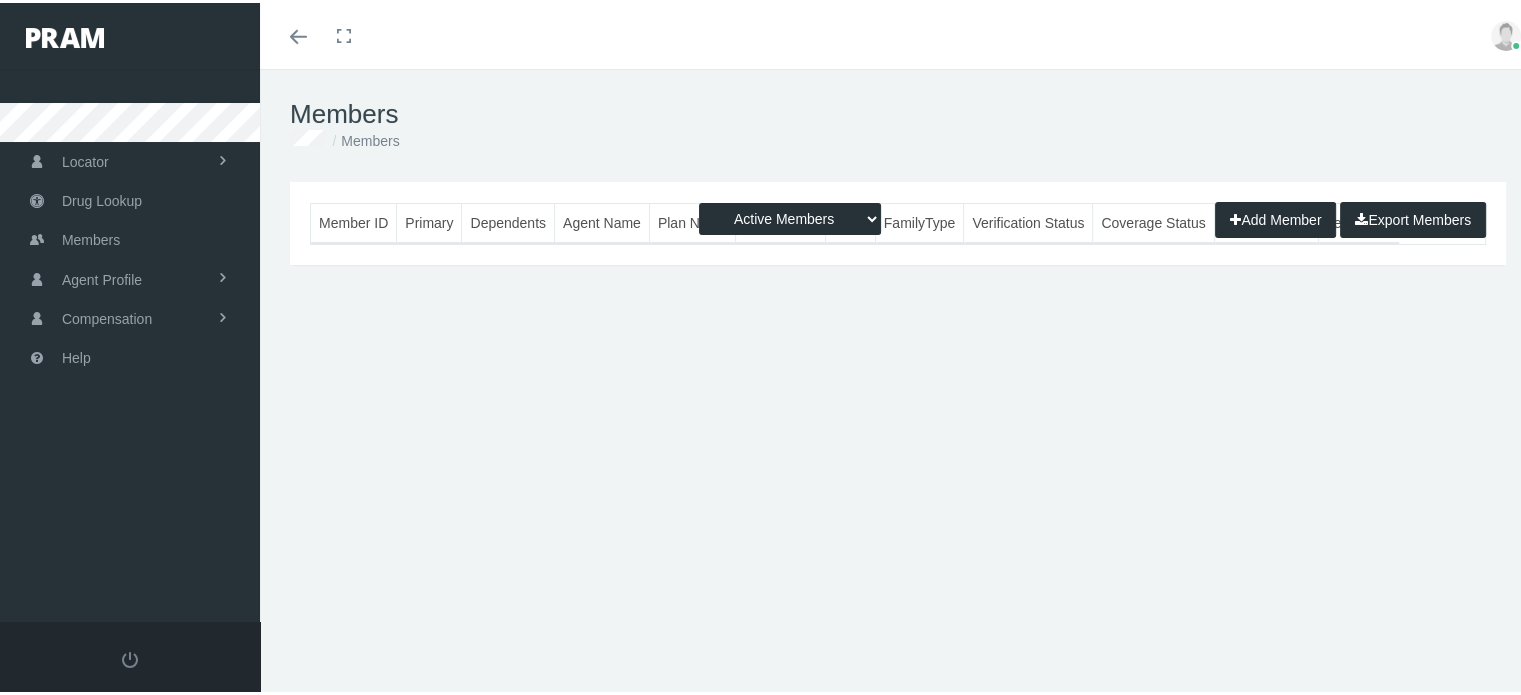 click on "Compensation Summary" at bounding box center (0, 0) 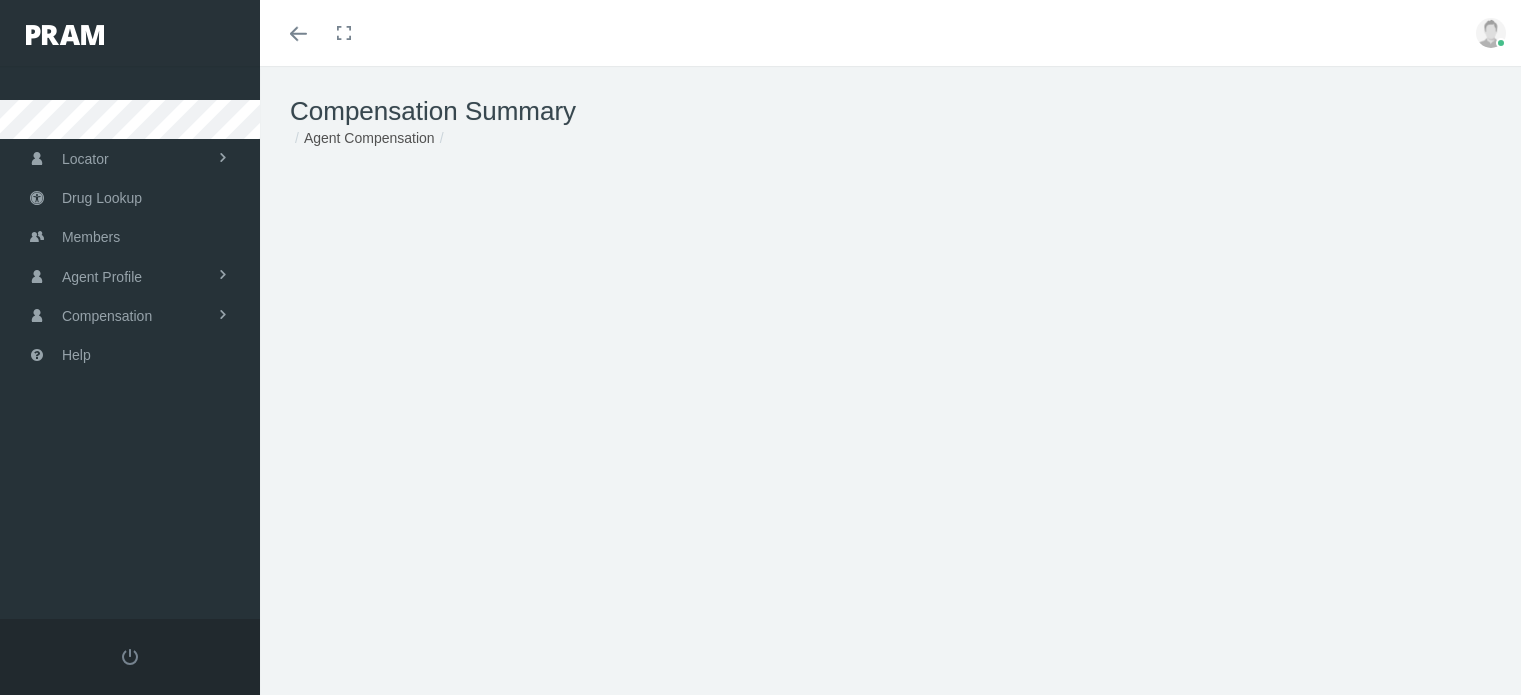 scroll, scrollTop: 0, scrollLeft: 0, axis: both 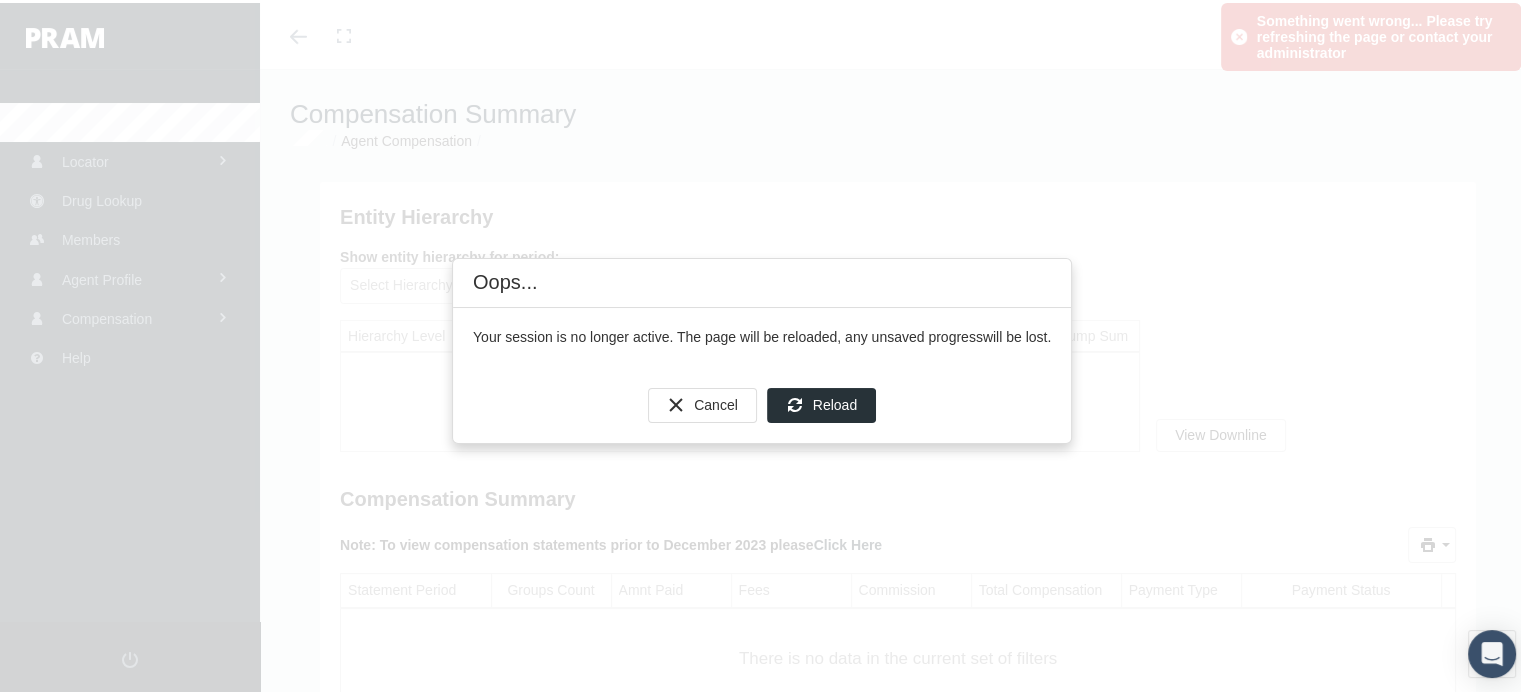 click on "Oops... Your session is no longer active. The page will be reloaded, any unsaved progress  will be lost. Cancel Reload" at bounding box center [760, 347] 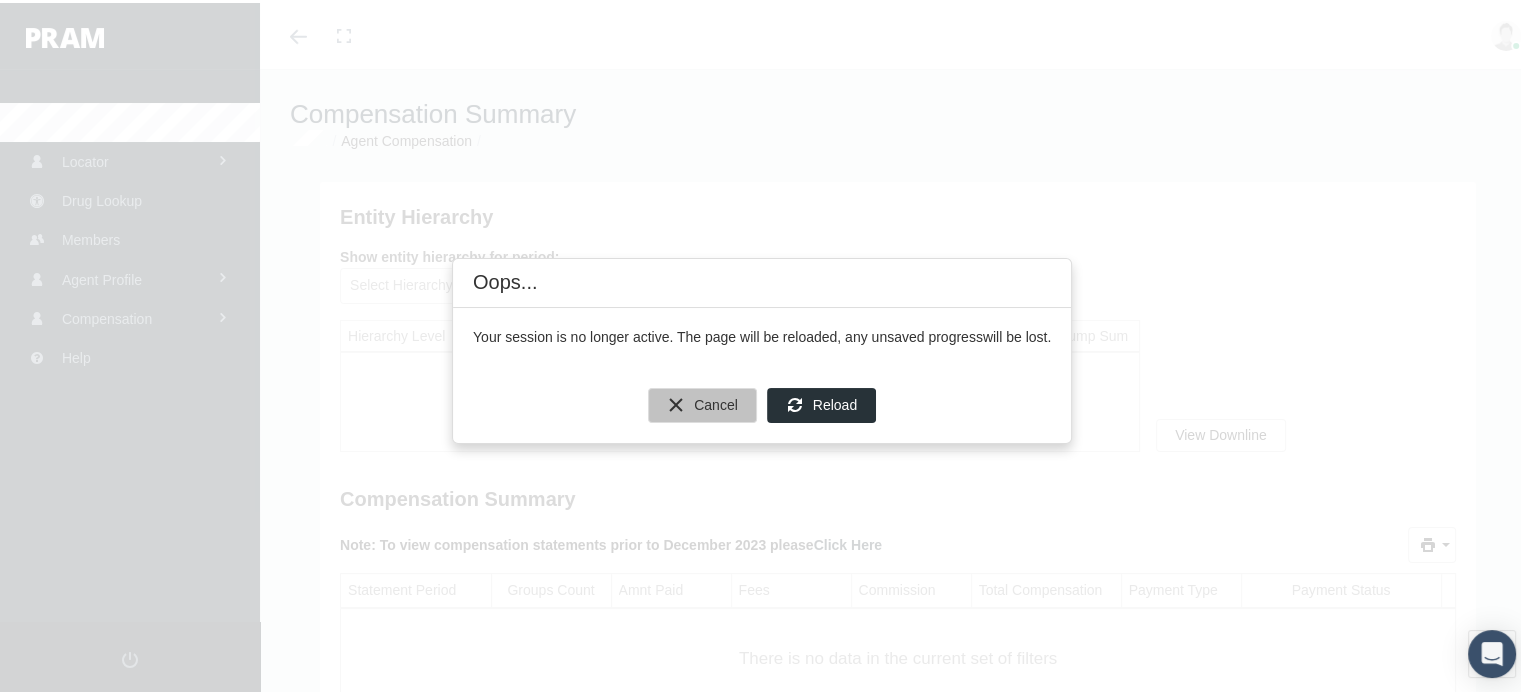 click on "Cancel" at bounding box center (716, 402) 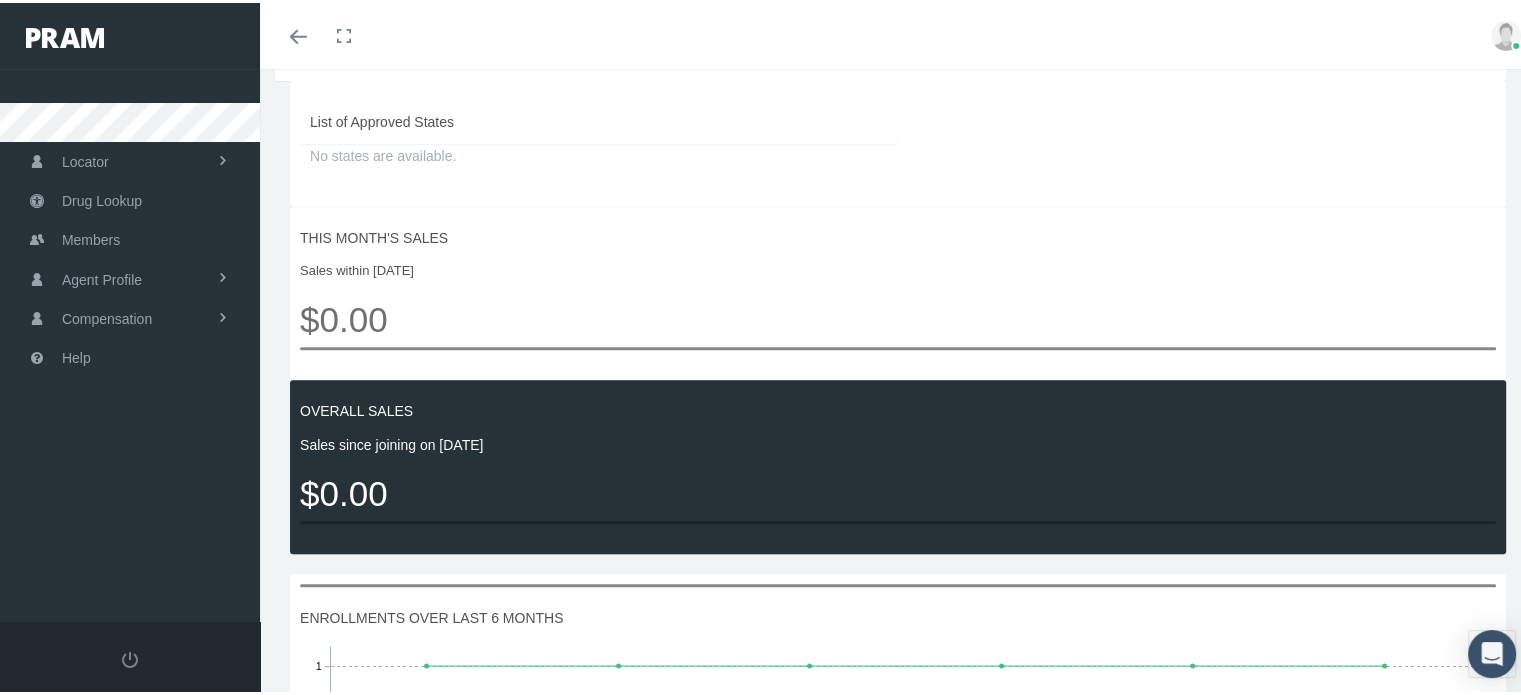 scroll, scrollTop: 800, scrollLeft: 0, axis: vertical 